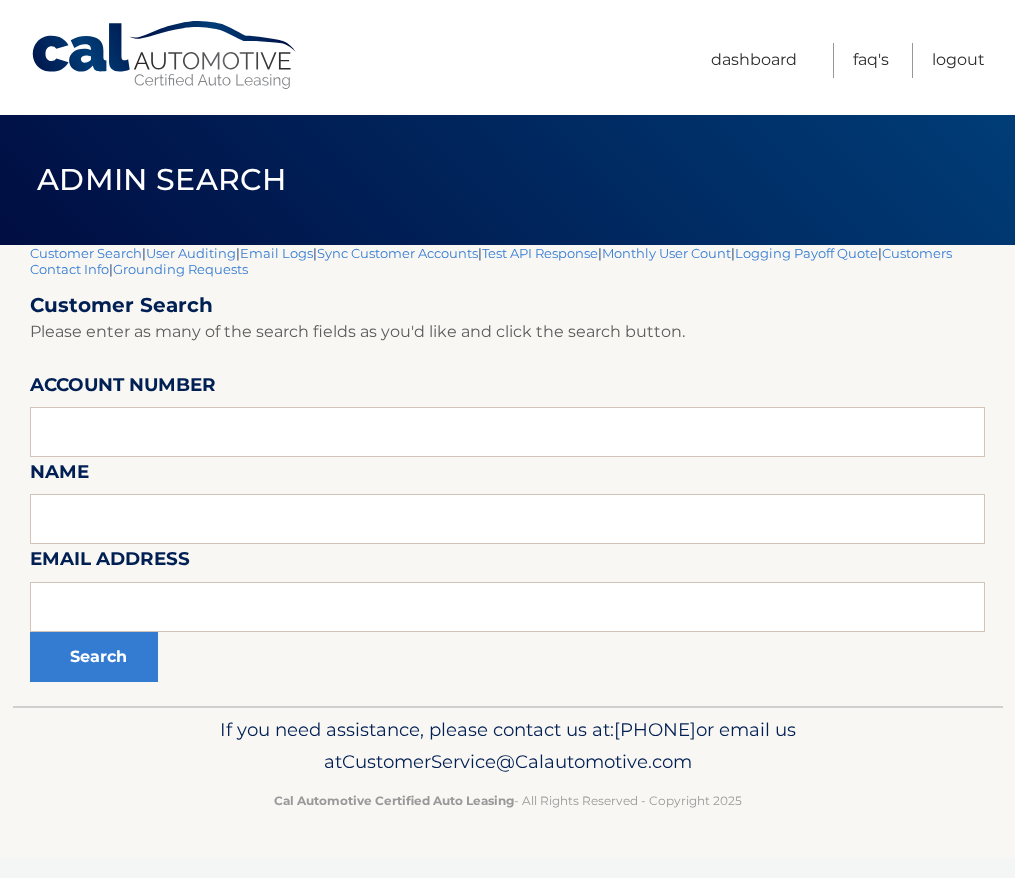 scroll, scrollTop: 0, scrollLeft: 0, axis: both 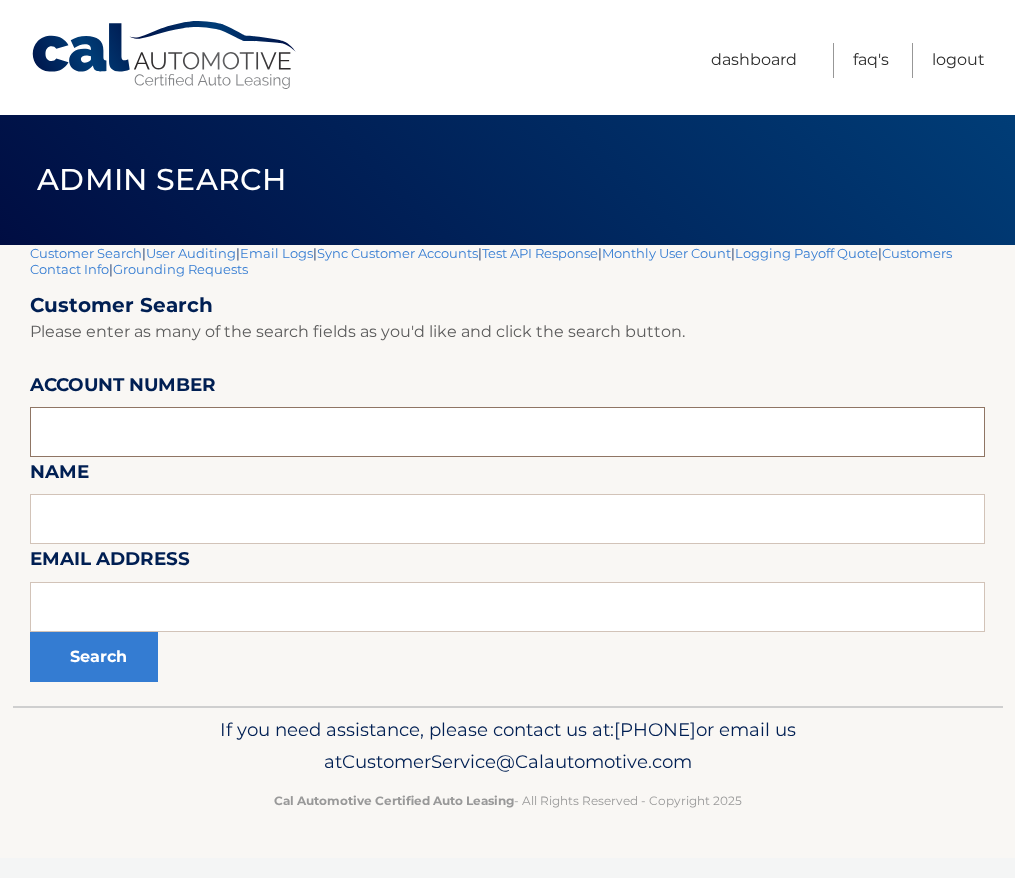 click at bounding box center [507, 432] 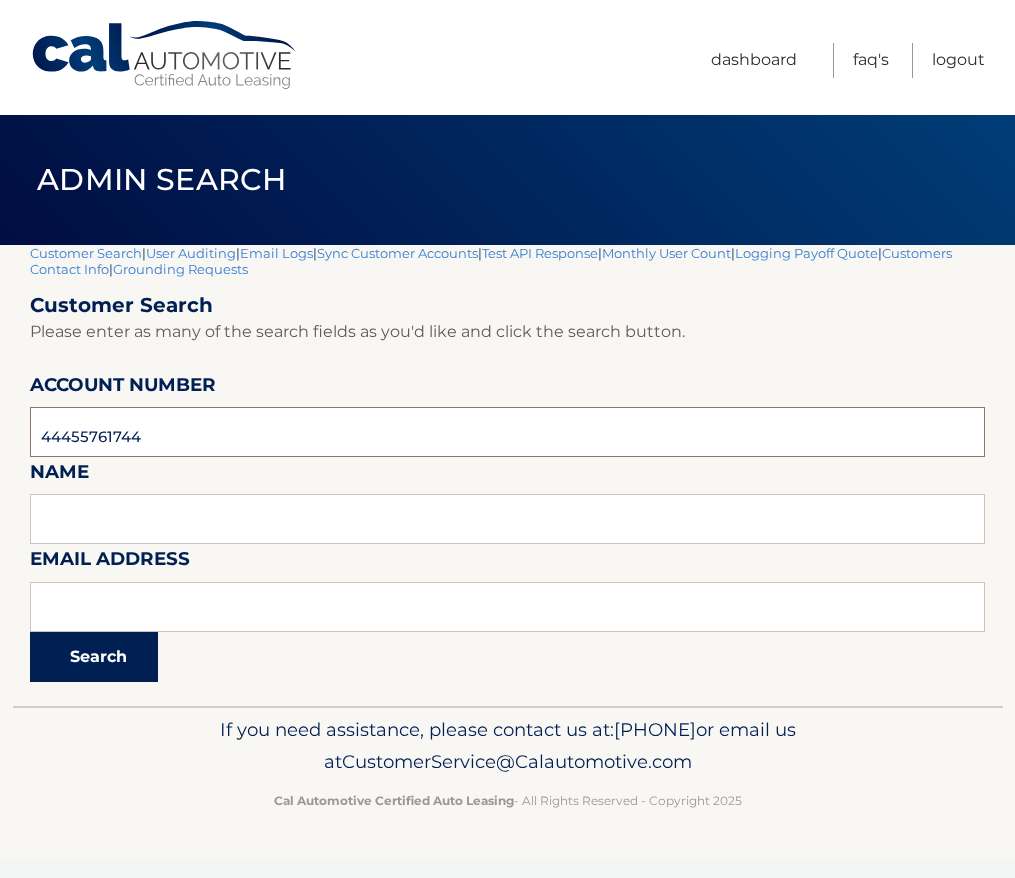 type on "44455761744" 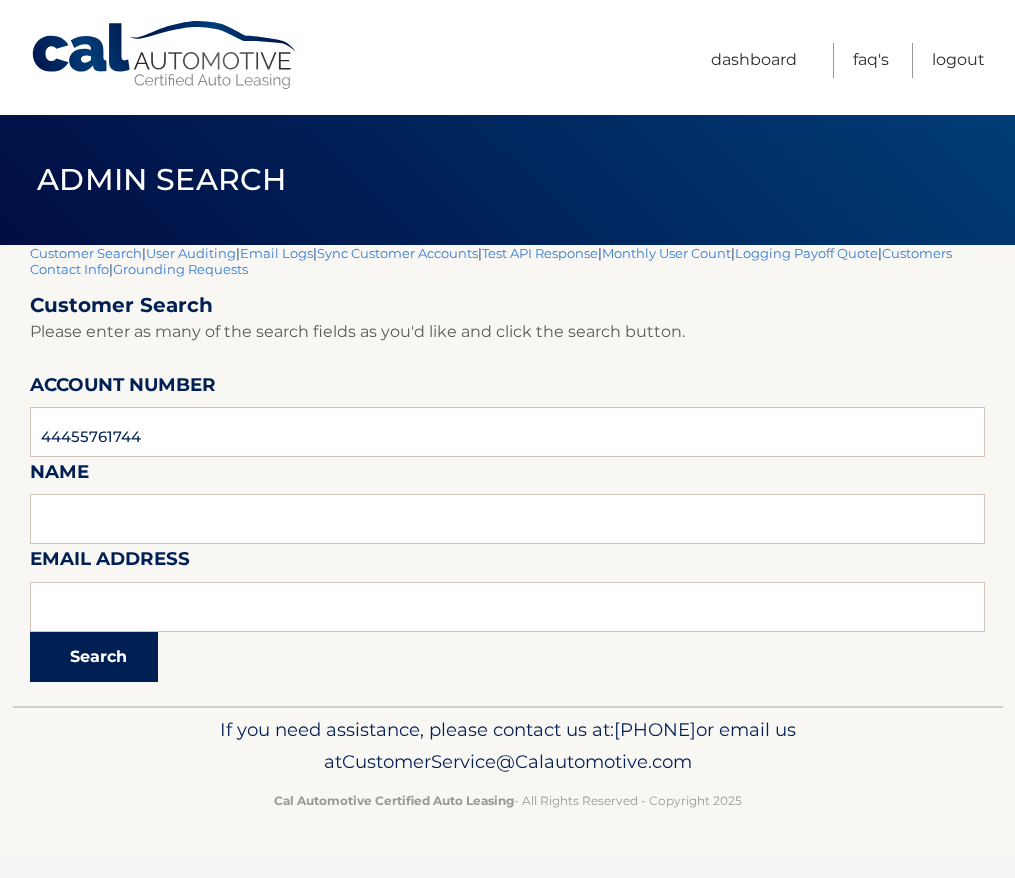 click on "Search" at bounding box center (94, 657) 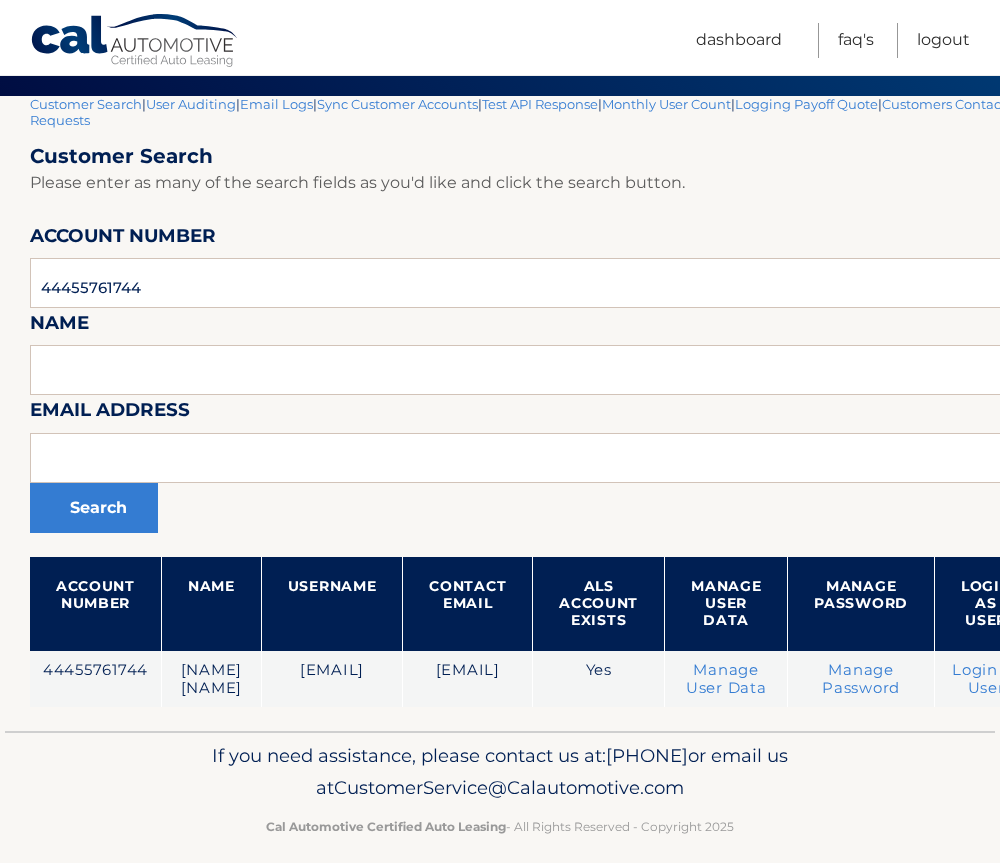 scroll, scrollTop: 153, scrollLeft: 0, axis: vertical 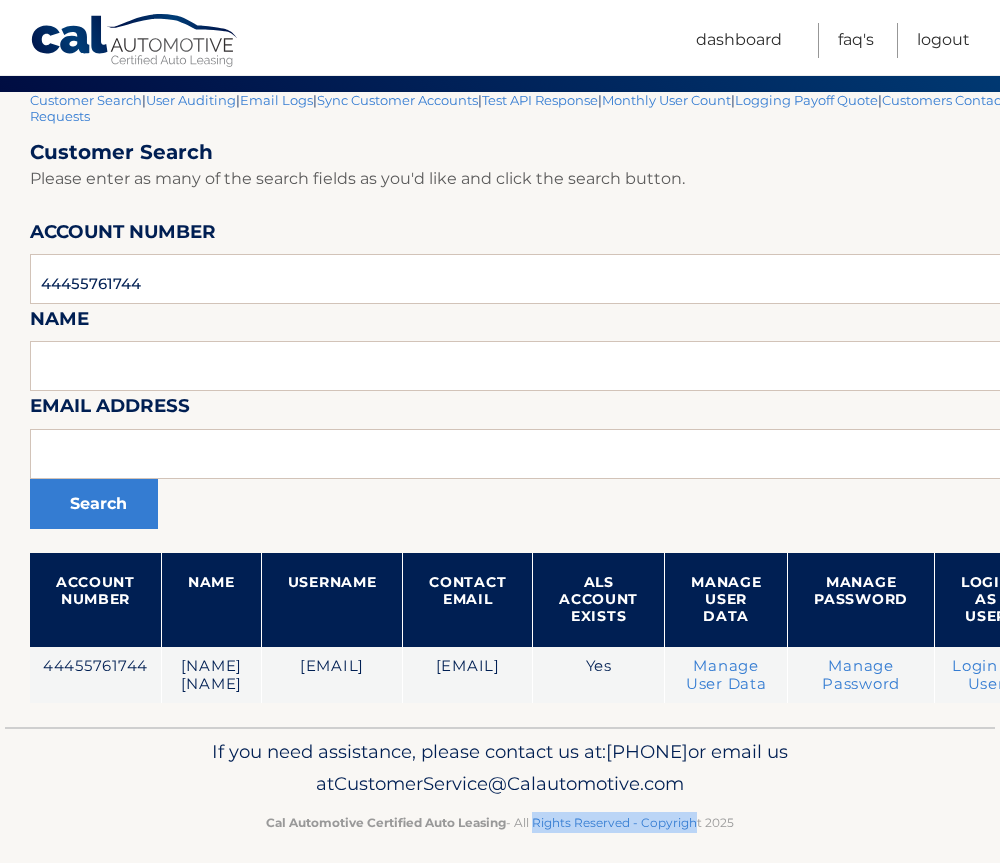 drag, startPoint x: 532, startPoint y: 860, endPoint x: 692, endPoint y: 876, distance: 160.798 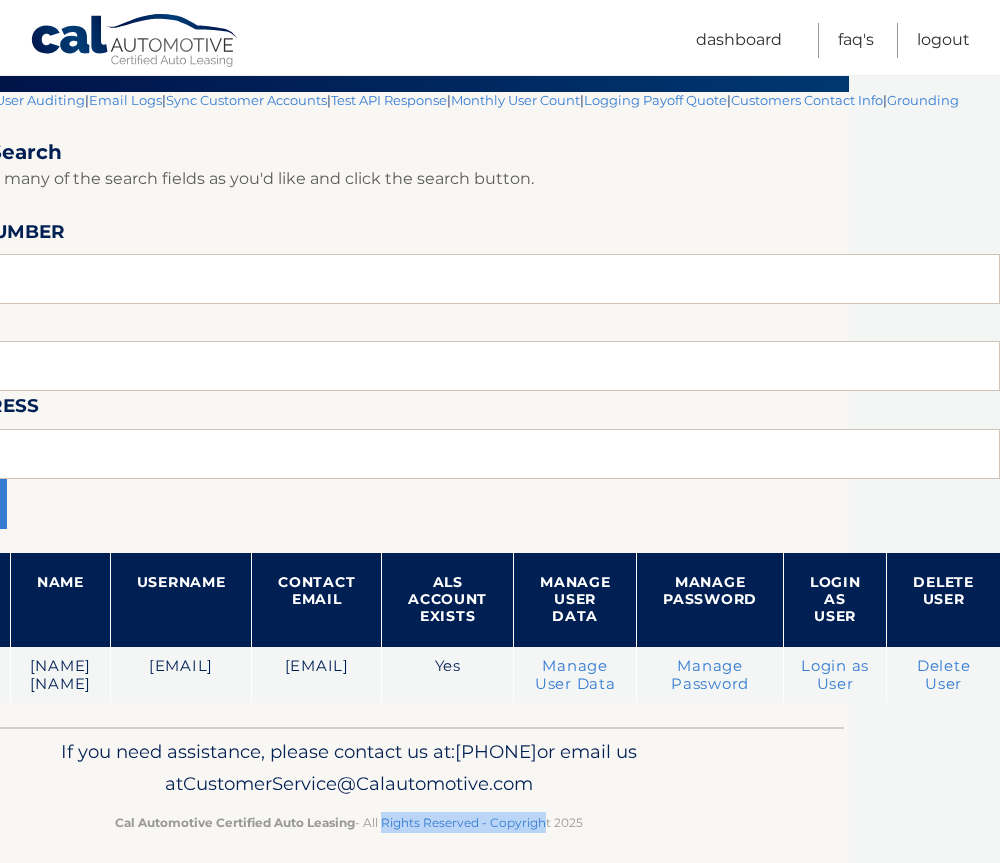 scroll, scrollTop: 153, scrollLeft: 302, axis: both 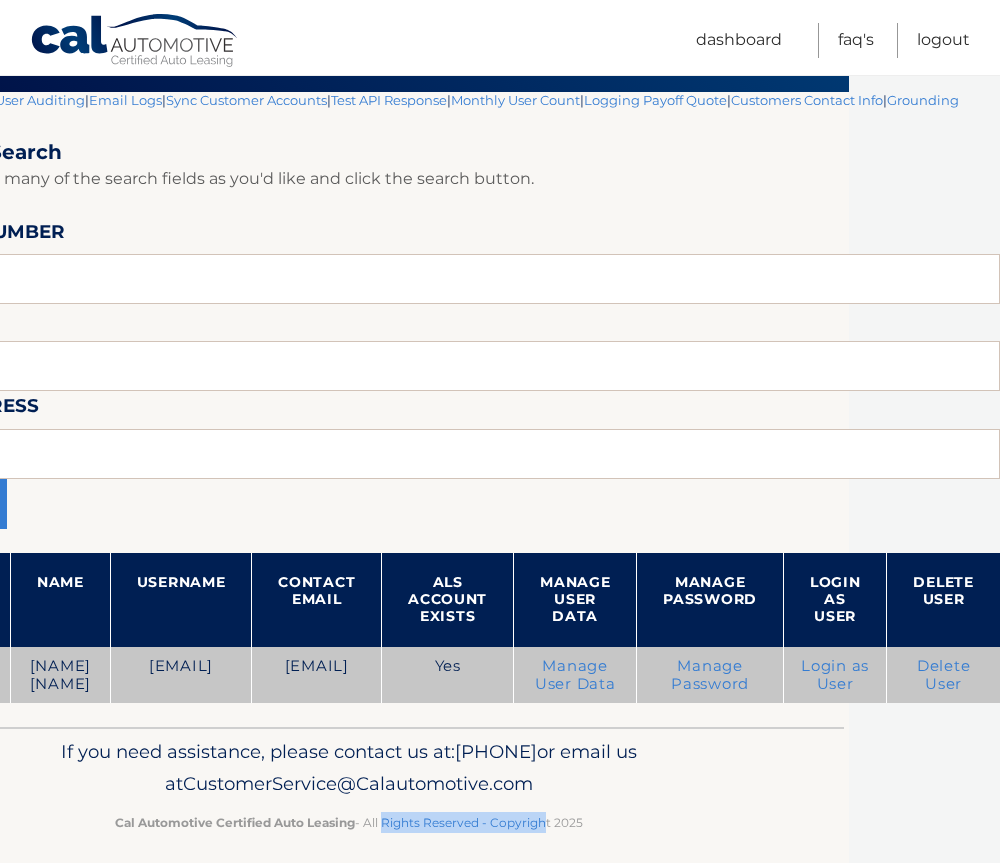 click on "Login as User" at bounding box center (835, 675) 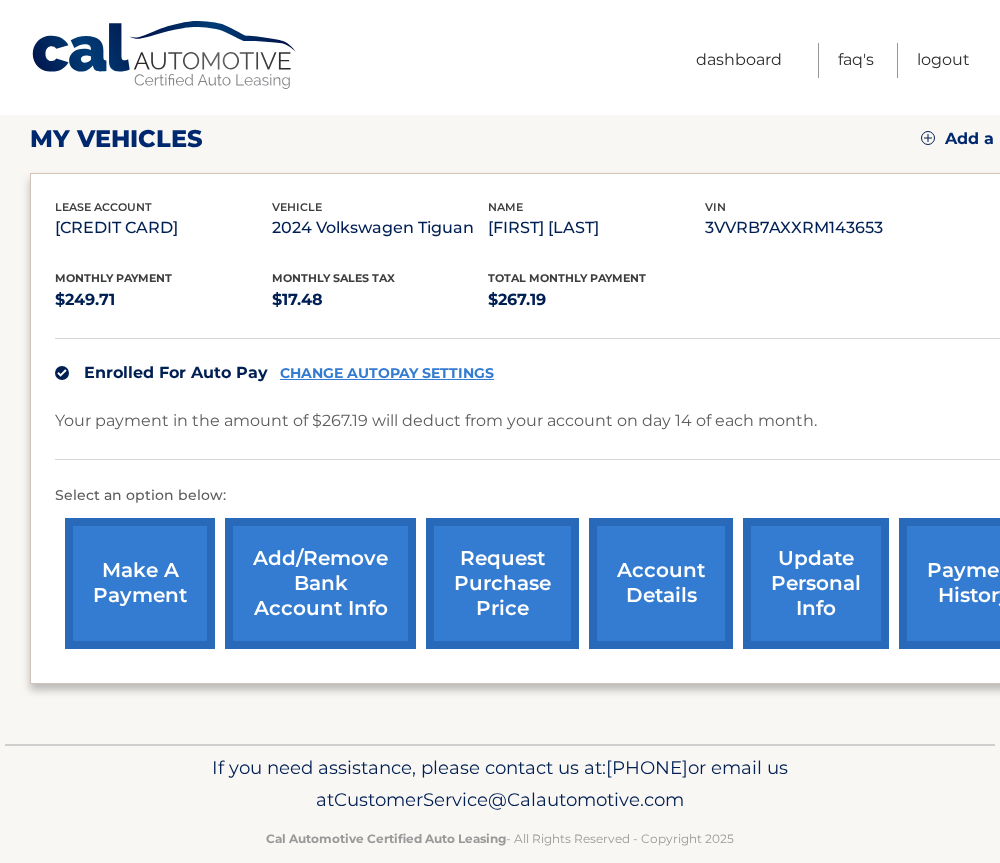 scroll, scrollTop: 273, scrollLeft: 0, axis: vertical 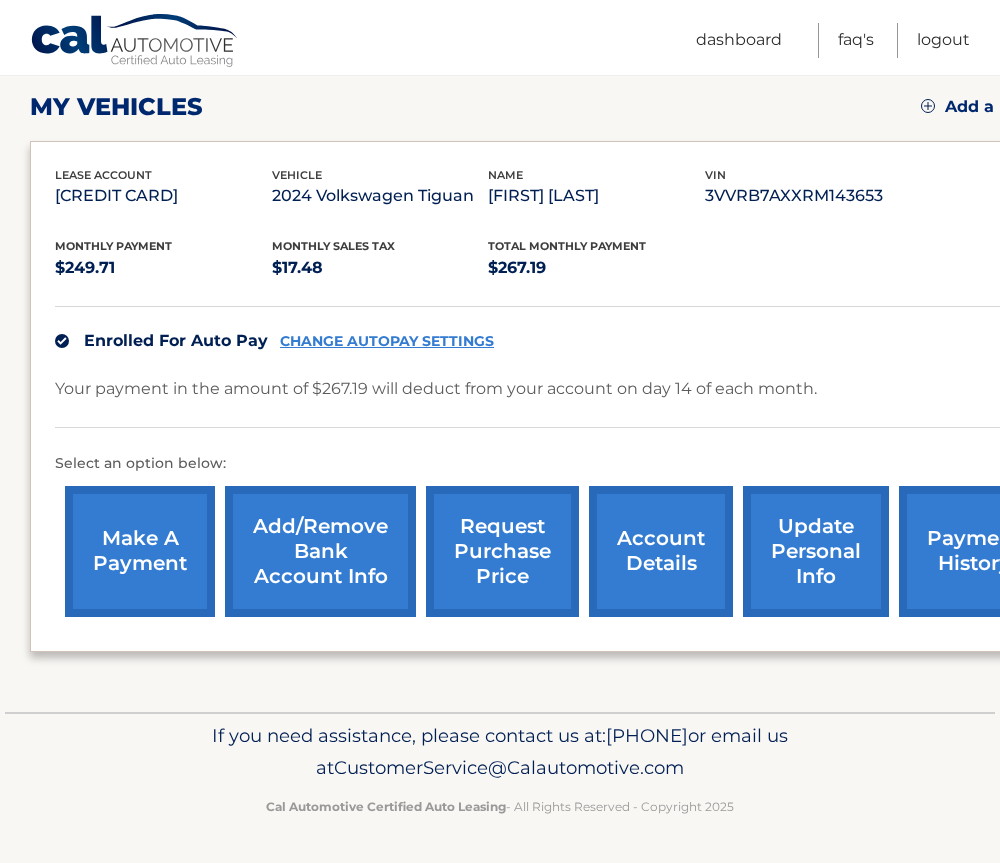 drag, startPoint x: 265, startPoint y: 805, endPoint x: 814, endPoint y: 853, distance: 551.09436 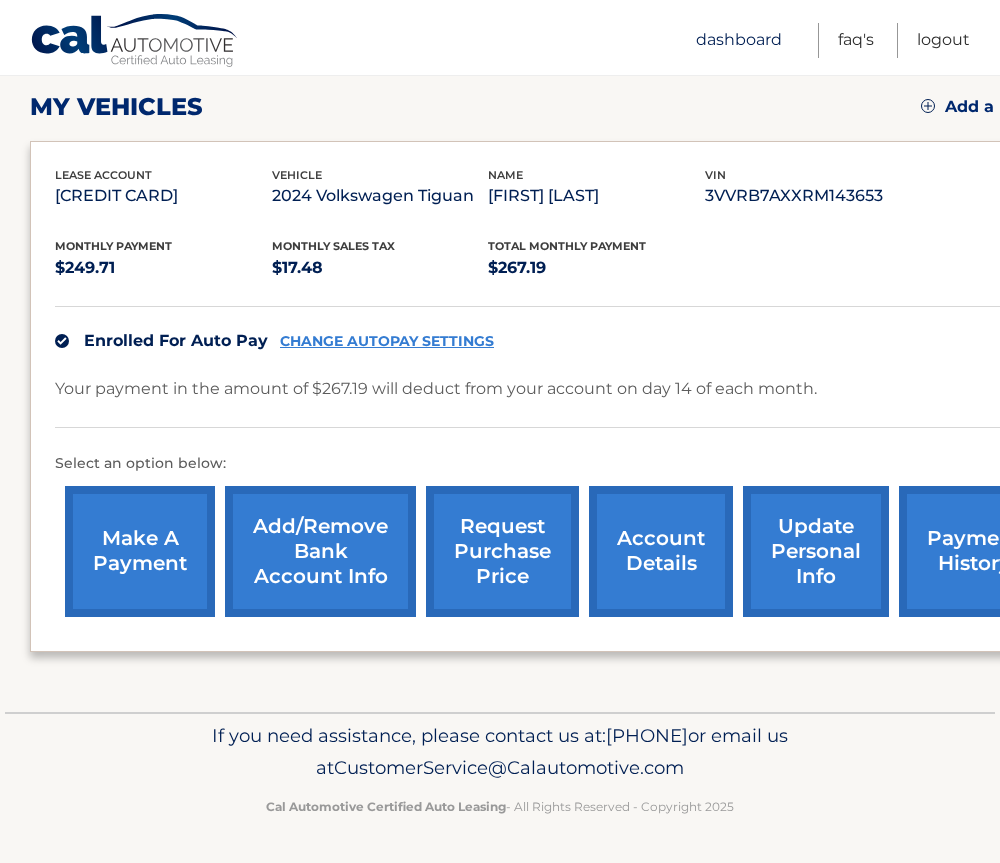 click on "Dashboard" at bounding box center (739, 40) 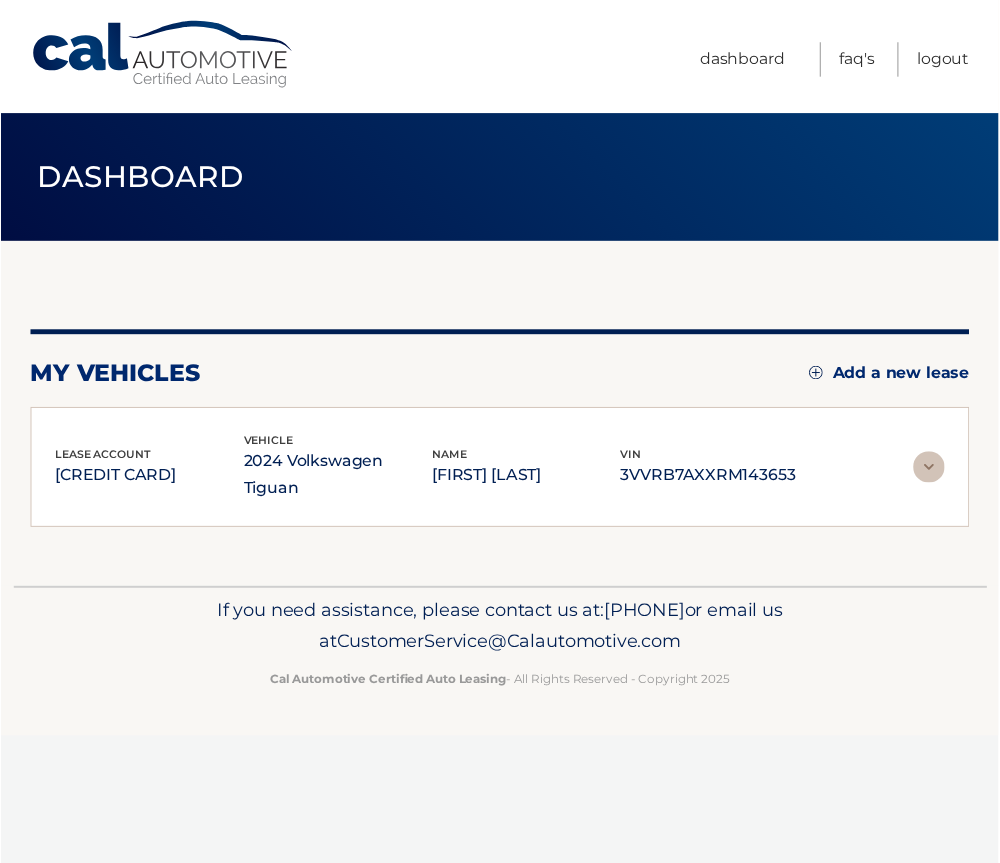 scroll, scrollTop: 0, scrollLeft: 0, axis: both 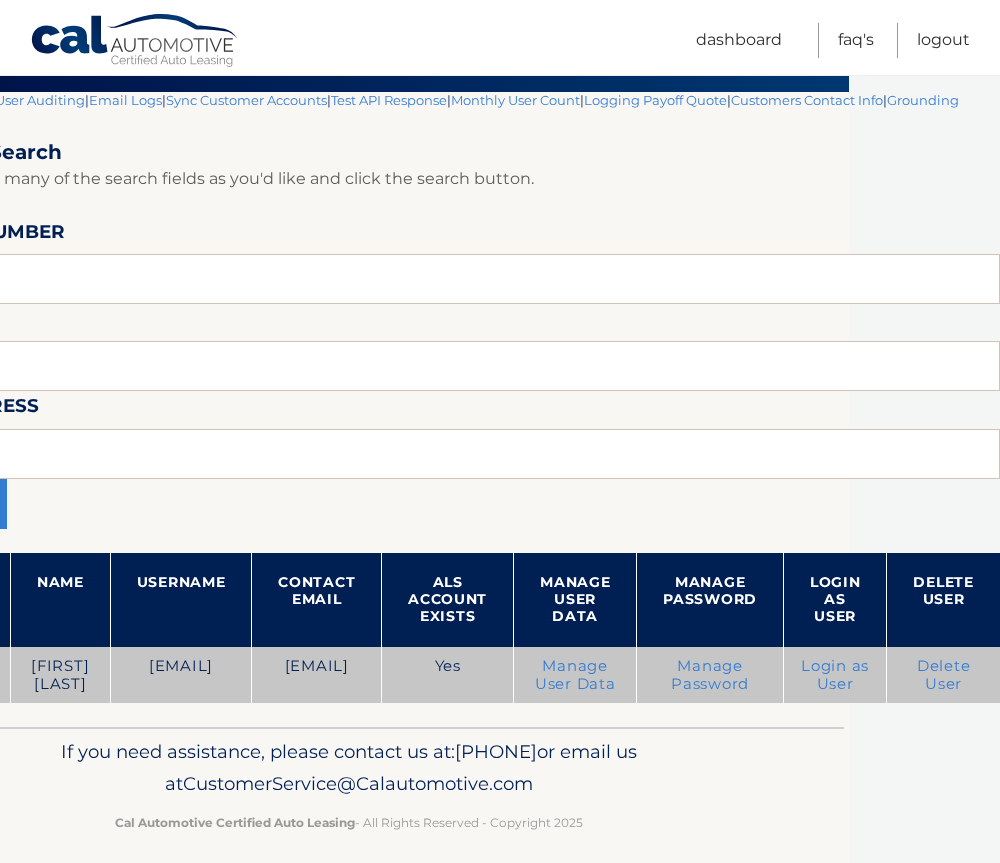 click on "Login as User" at bounding box center (835, 675) 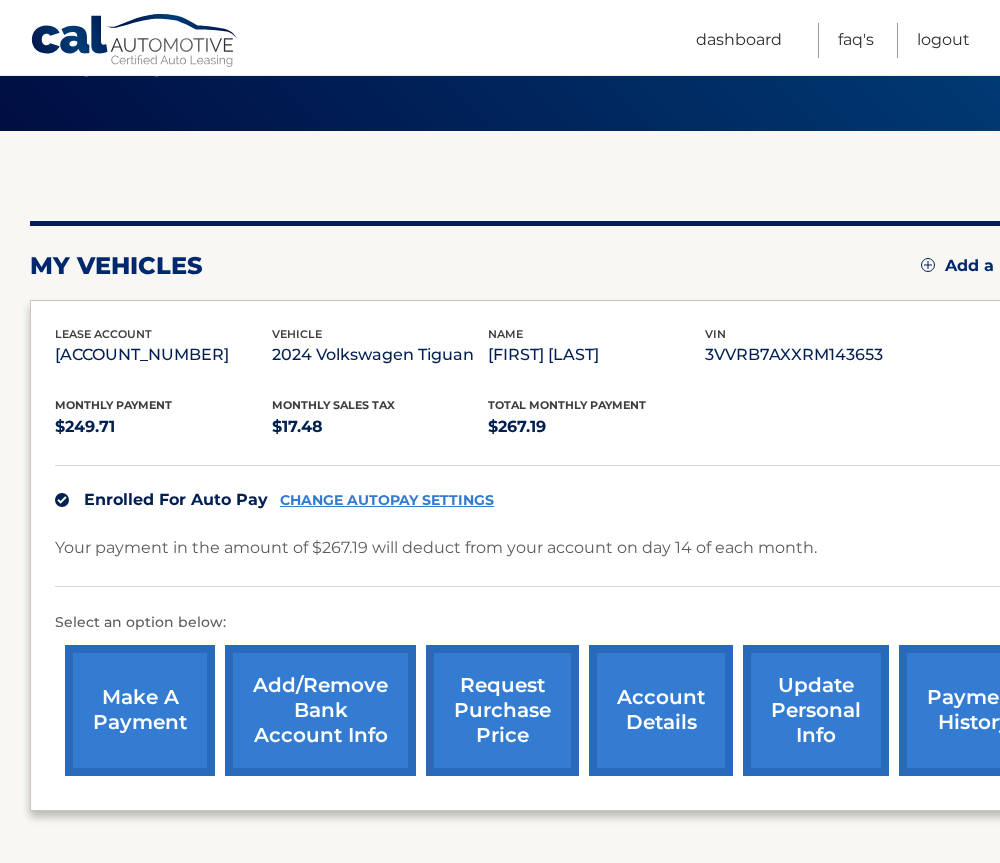 scroll, scrollTop: 273, scrollLeft: 0, axis: vertical 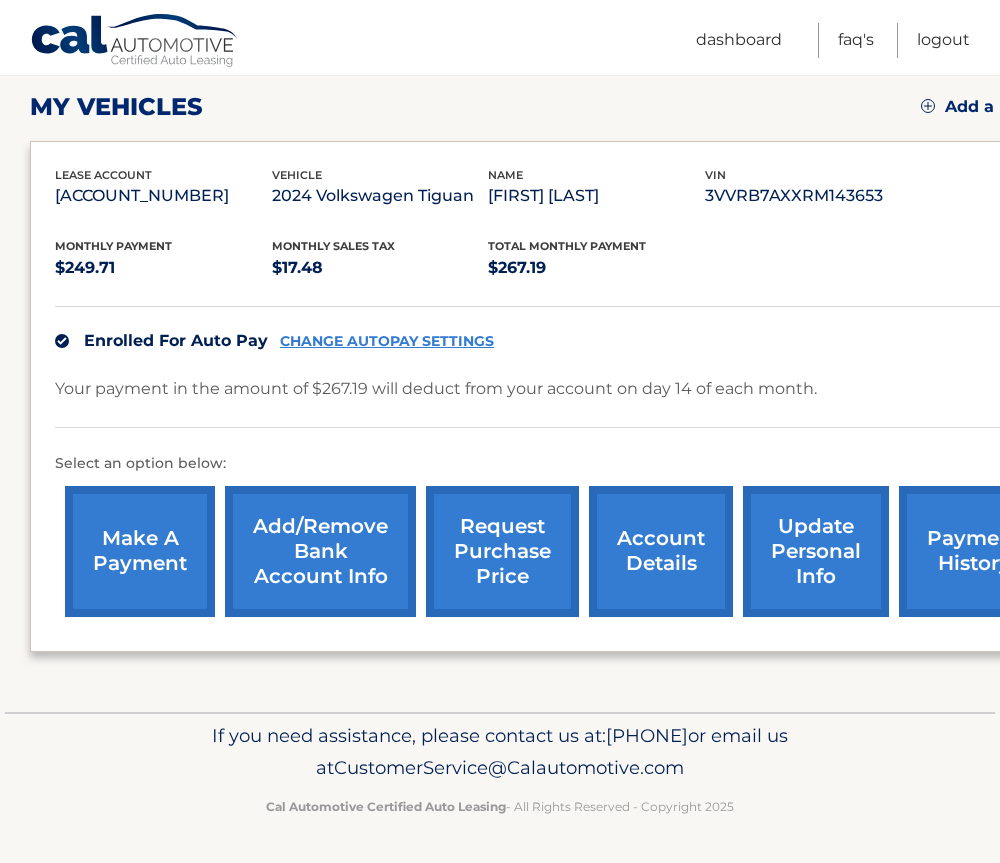 click on "If you need assistance, please contact us at:  609-807-3200  or email us at  CustomerService@Calautomotive.com
Cal Automotive Certified Auto Leasing  - All Rights Reserved - Copyright
2025" at bounding box center (500, 788) 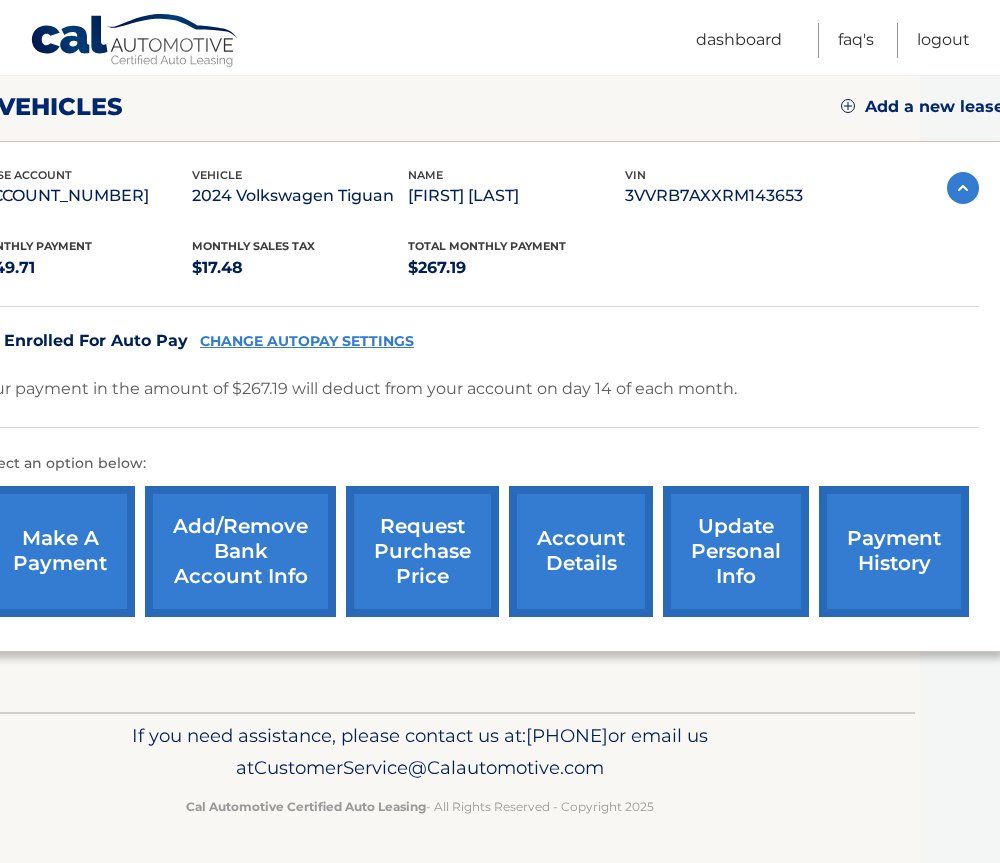 click on "update personal info" at bounding box center [736, 551] 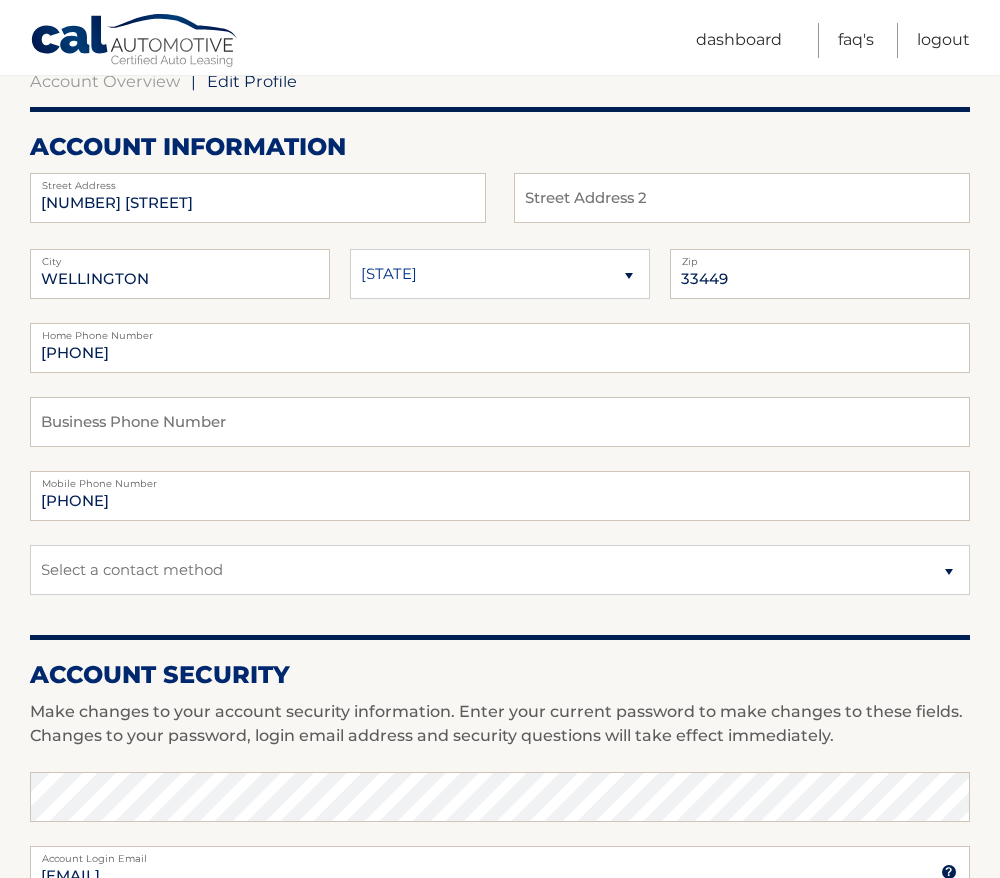 scroll, scrollTop: 175, scrollLeft: 0, axis: vertical 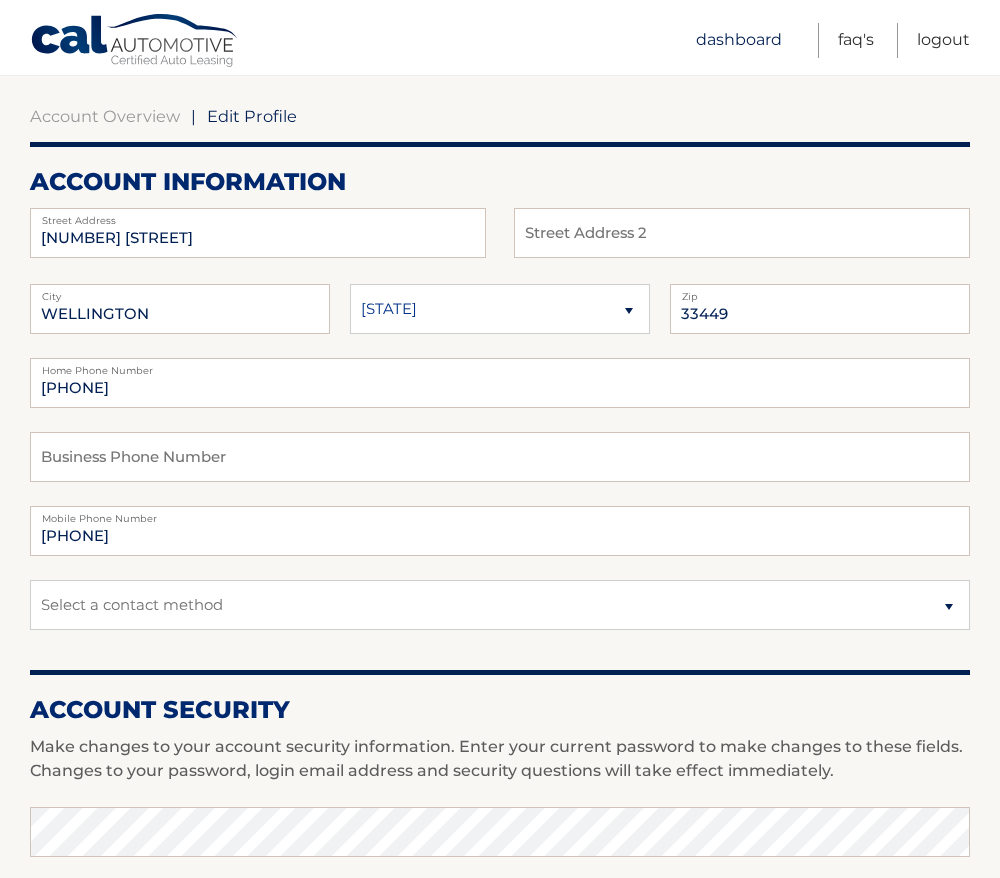 click on "Dashboard" at bounding box center (739, 40) 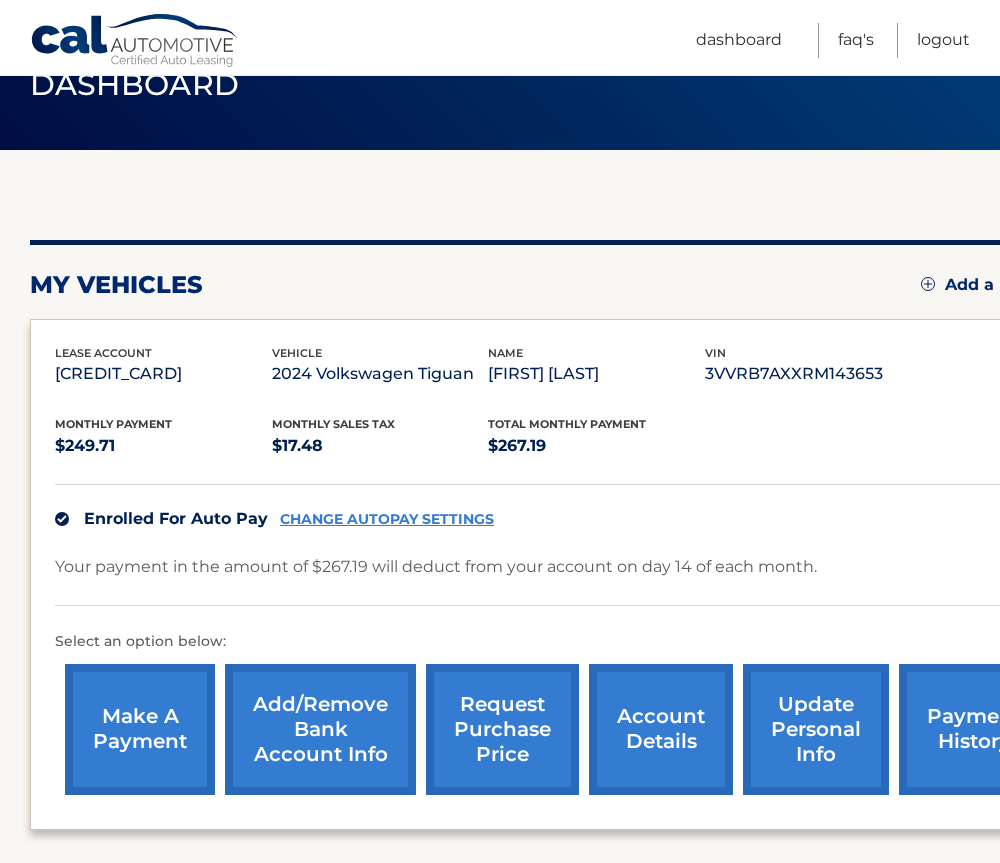 scroll, scrollTop: 200, scrollLeft: 0, axis: vertical 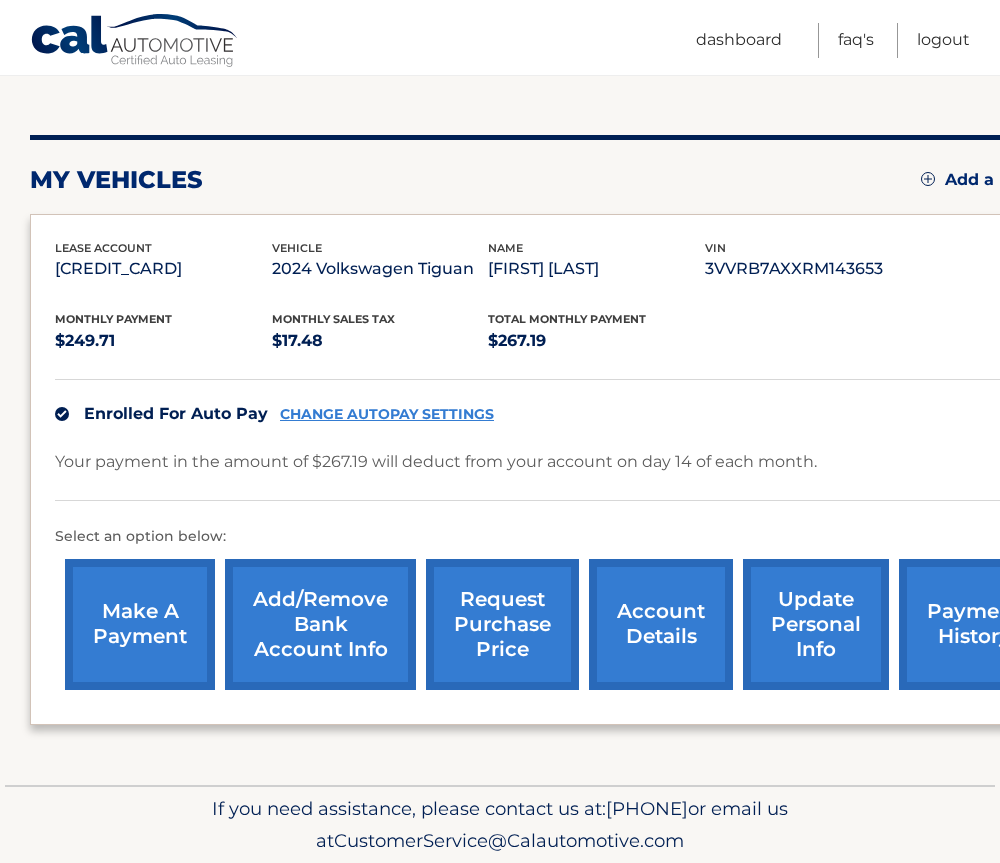 click on "Add/Remove bank account info" at bounding box center (320, 624) 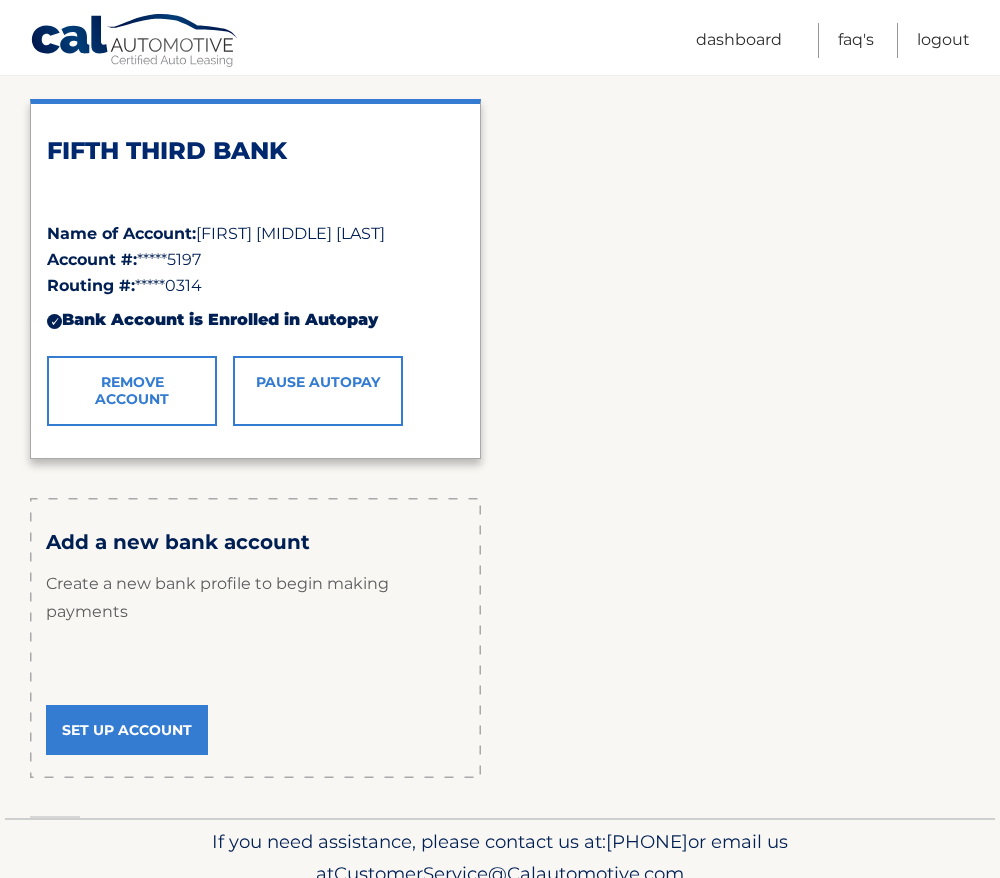 scroll, scrollTop: 0, scrollLeft: 0, axis: both 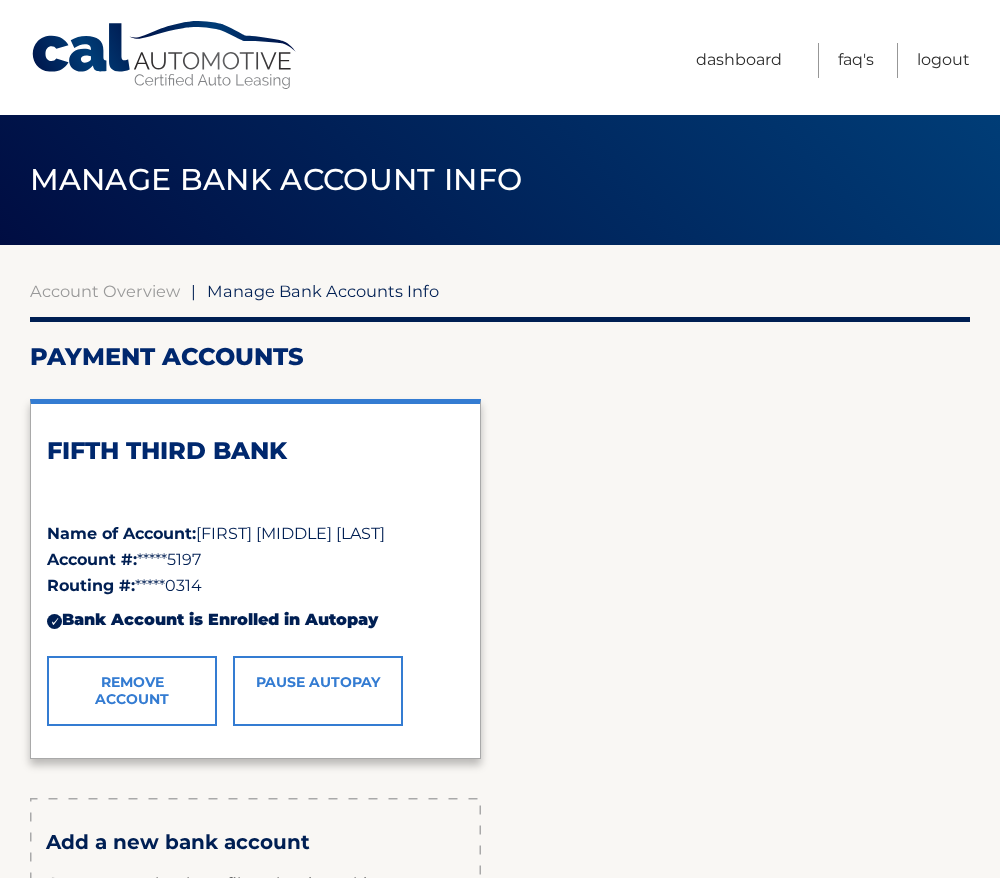 drag, startPoint x: 217, startPoint y: 622, endPoint x: 421, endPoint y: 619, distance: 204.02206 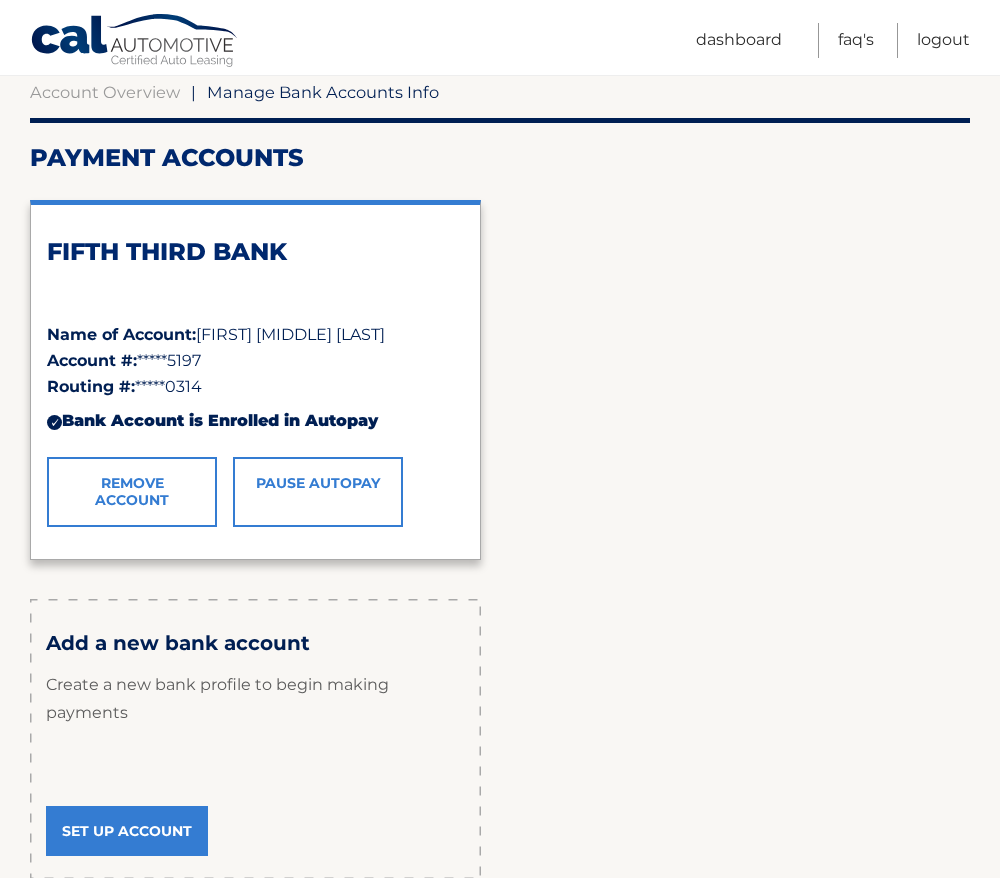 scroll, scrollTop: 200, scrollLeft: 0, axis: vertical 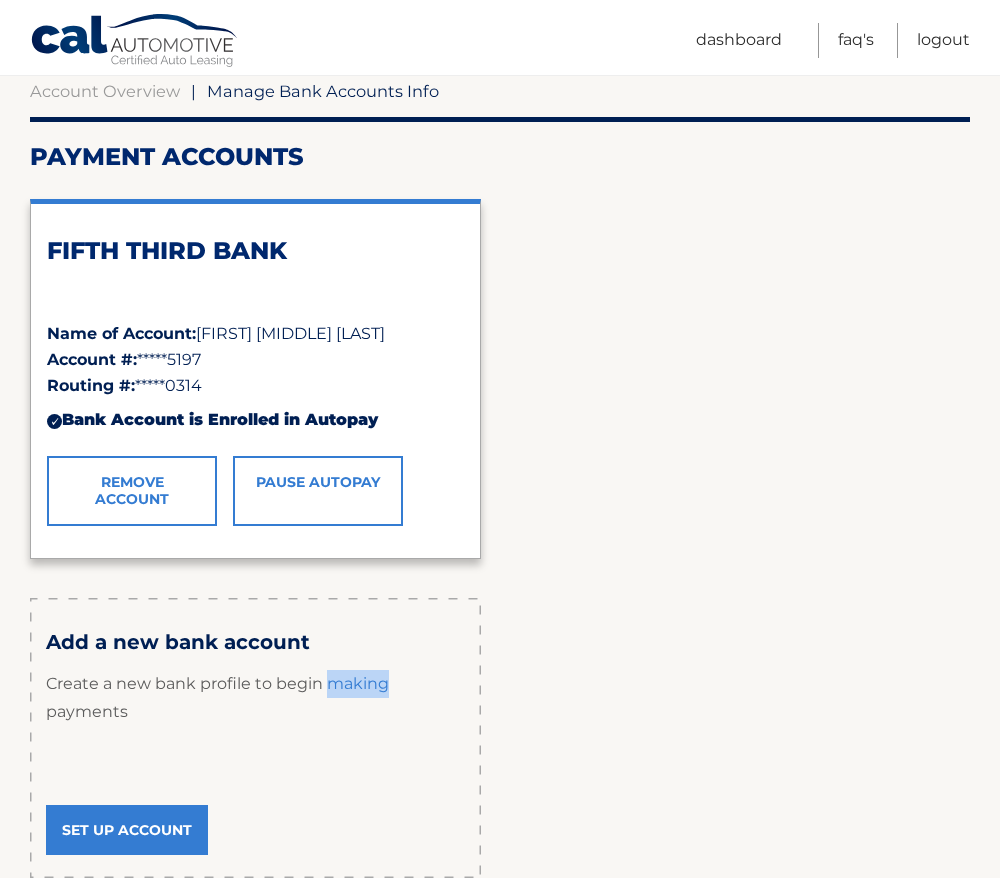 drag, startPoint x: 327, startPoint y: 688, endPoint x: 396, endPoint y: 694, distance: 69.260376 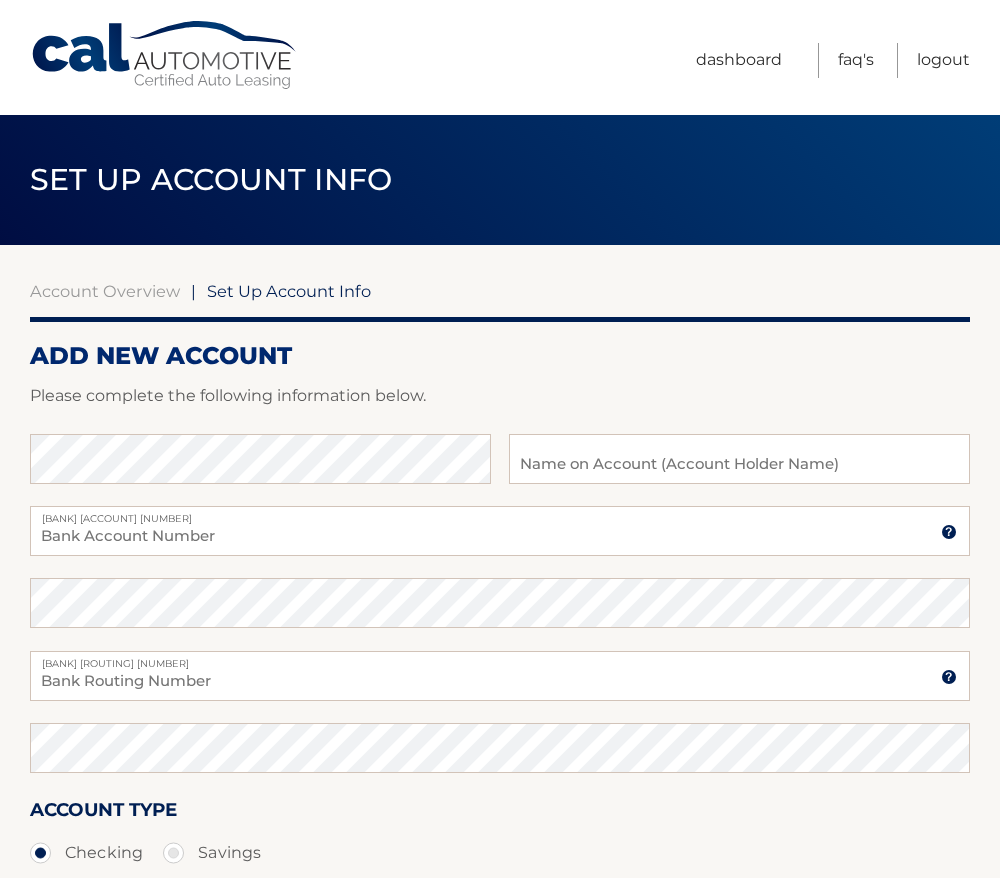 scroll, scrollTop: 0, scrollLeft: 0, axis: both 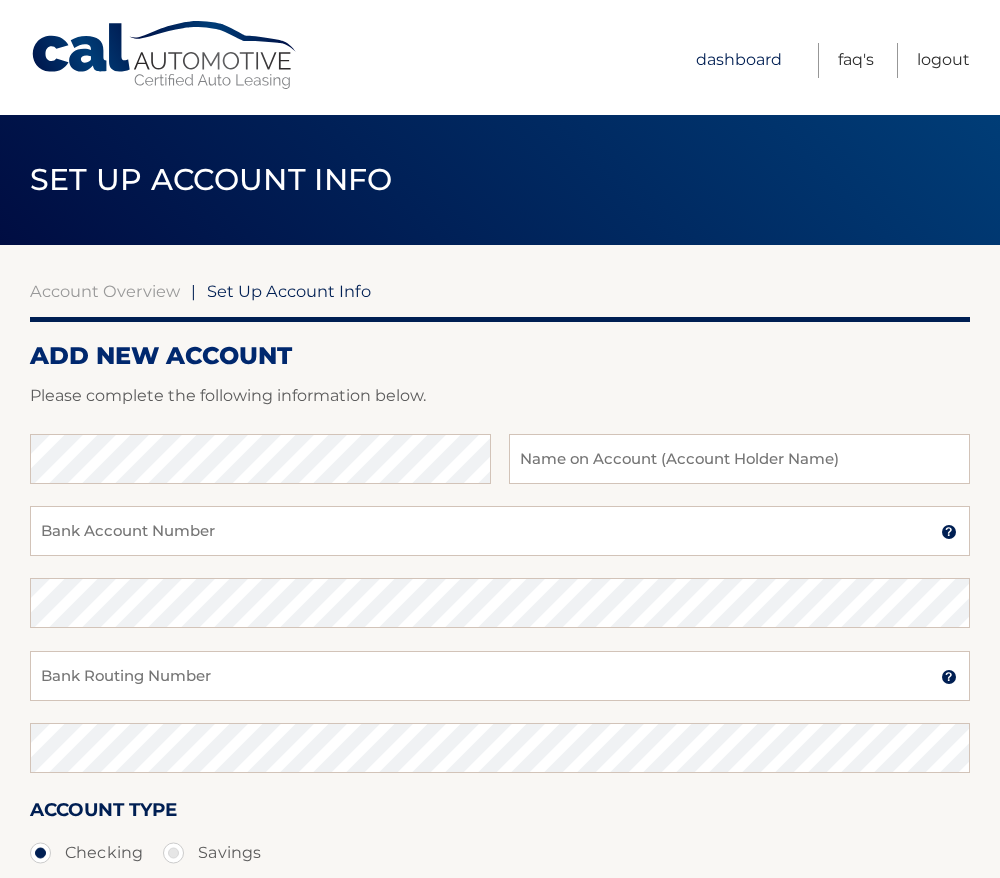 click on "Dashboard" at bounding box center (739, 60) 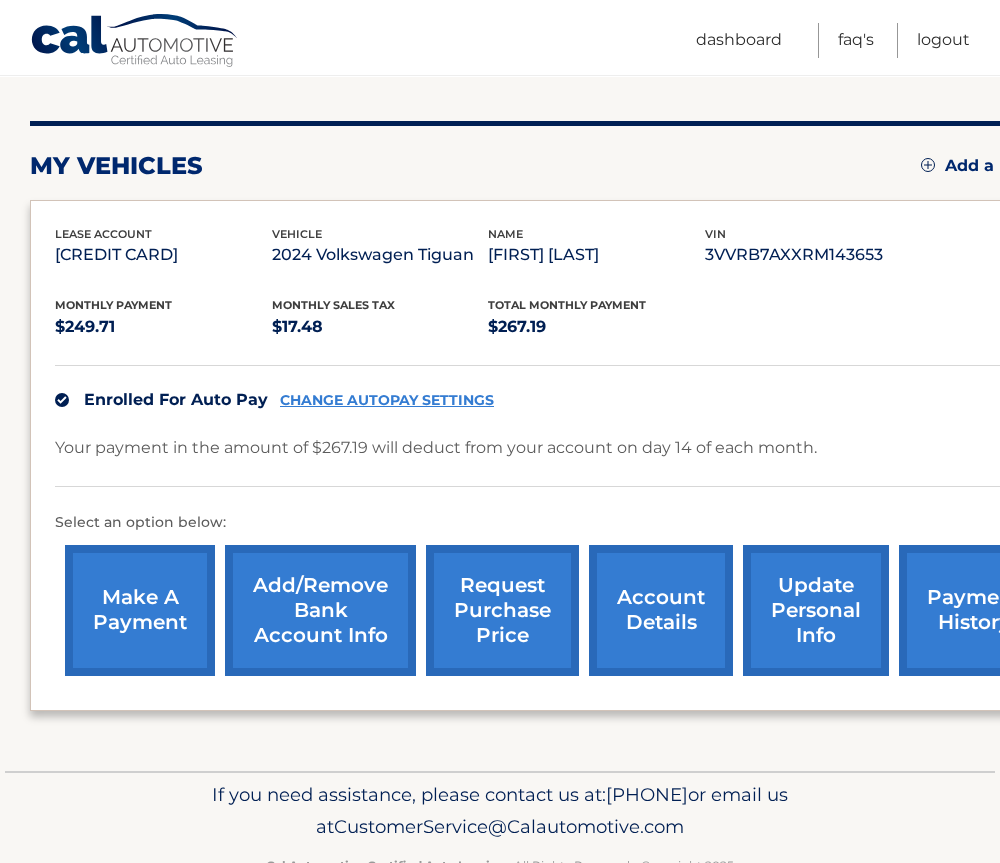 scroll, scrollTop: 273, scrollLeft: 0, axis: vertical 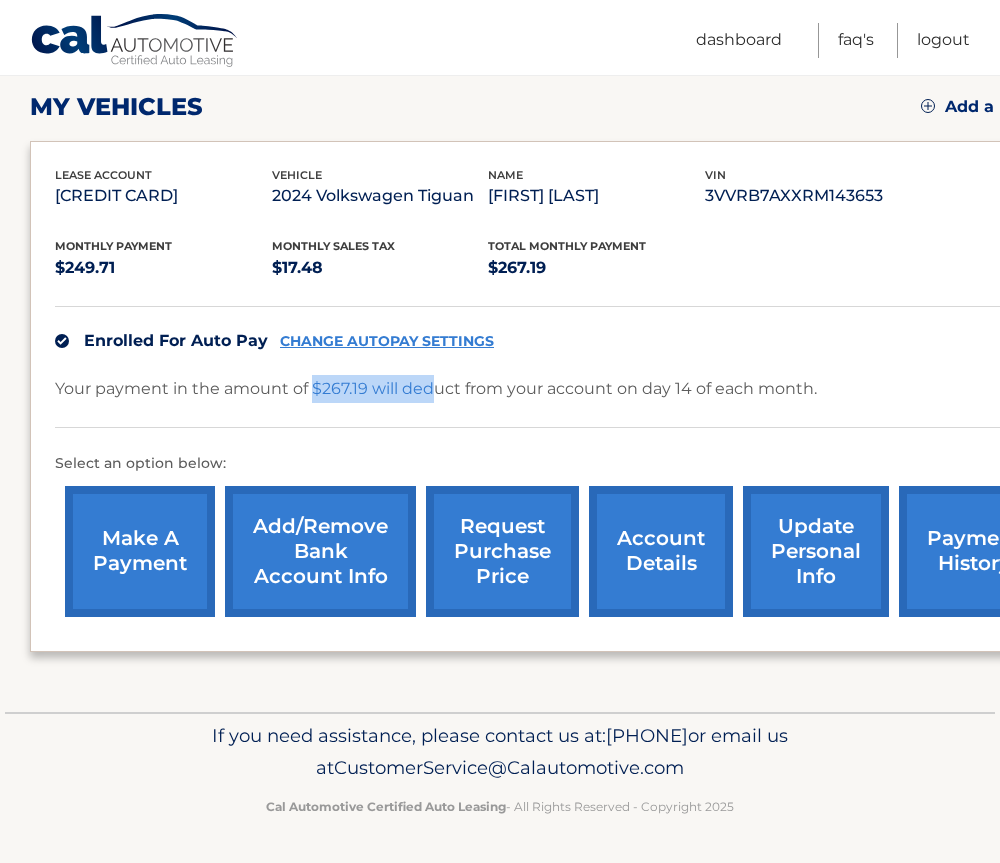 drag, startPoint x: 316, startPoint y: 382, endPoint x: 439, endPoint y: 395, distance: 123.68508 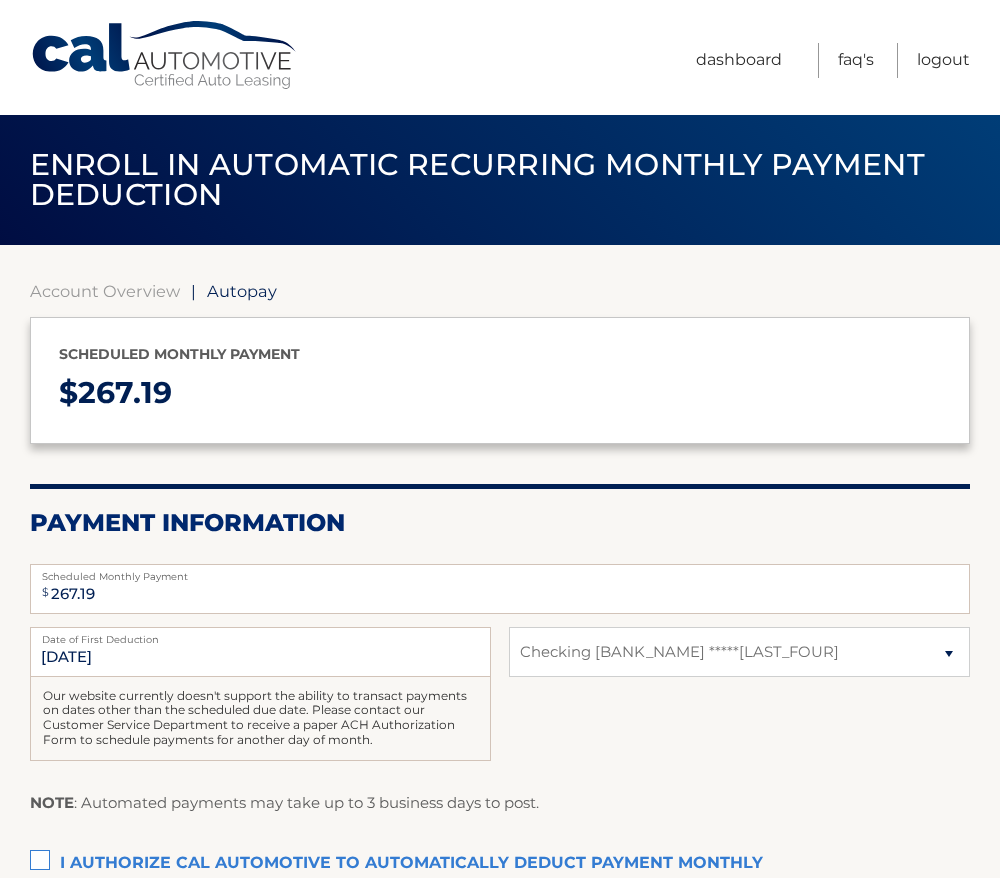 select on "NzRiNzFkNTItNzE3ZC00NGZhLTk0MDQtNWQzYmQwYzUxZWZm" 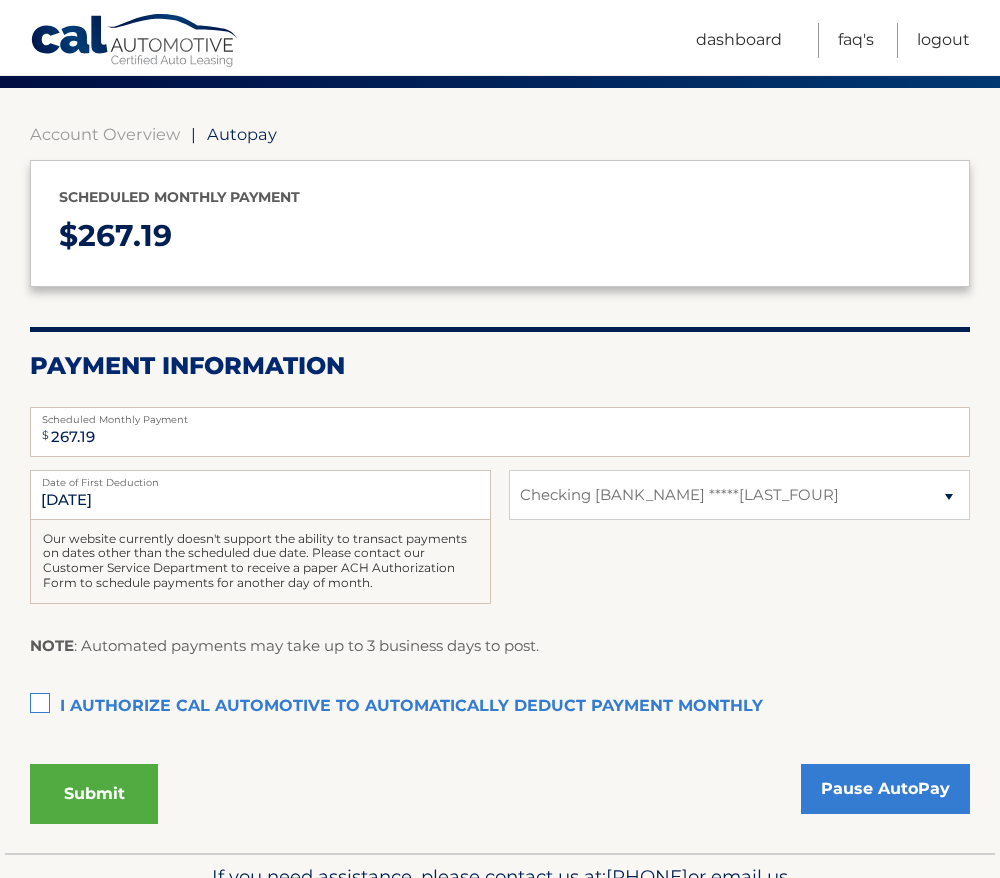 scroll, scrollTop: 200, scrollLeft: 0, axis: vertical 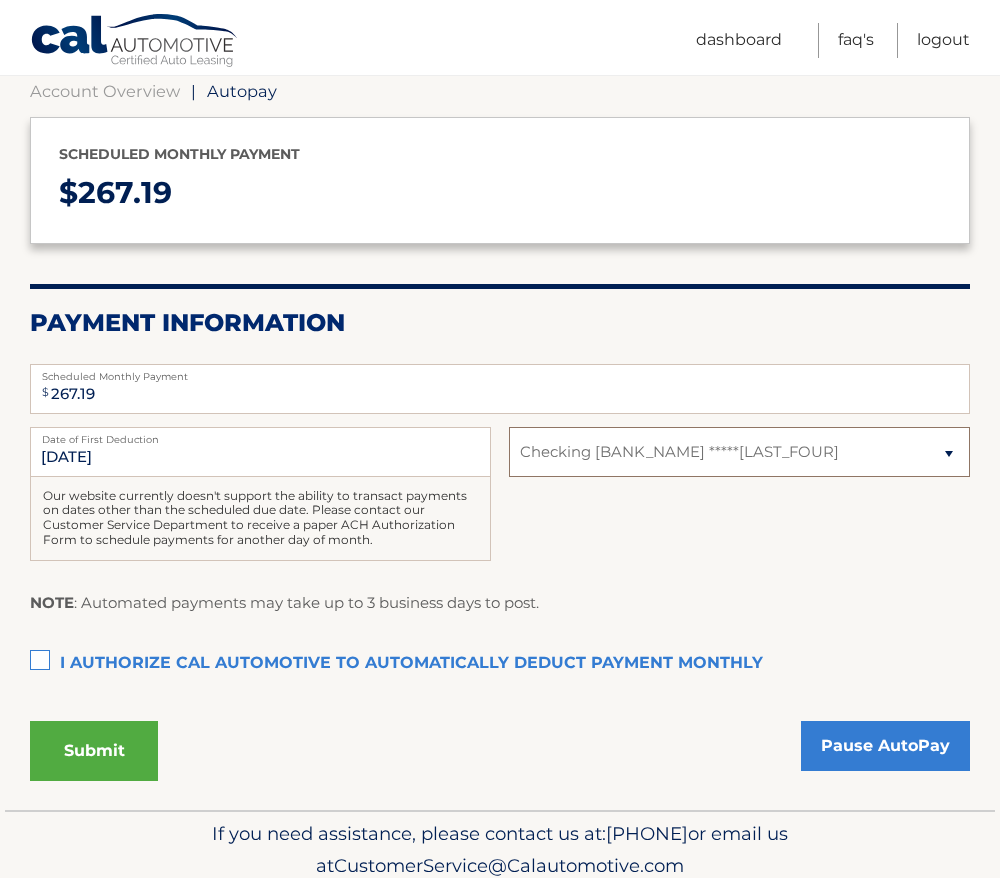 click on "Select Bank Account
Checking [BANK_NAME] *****[LAST_FOUR]" at bounding box center (739, 452) 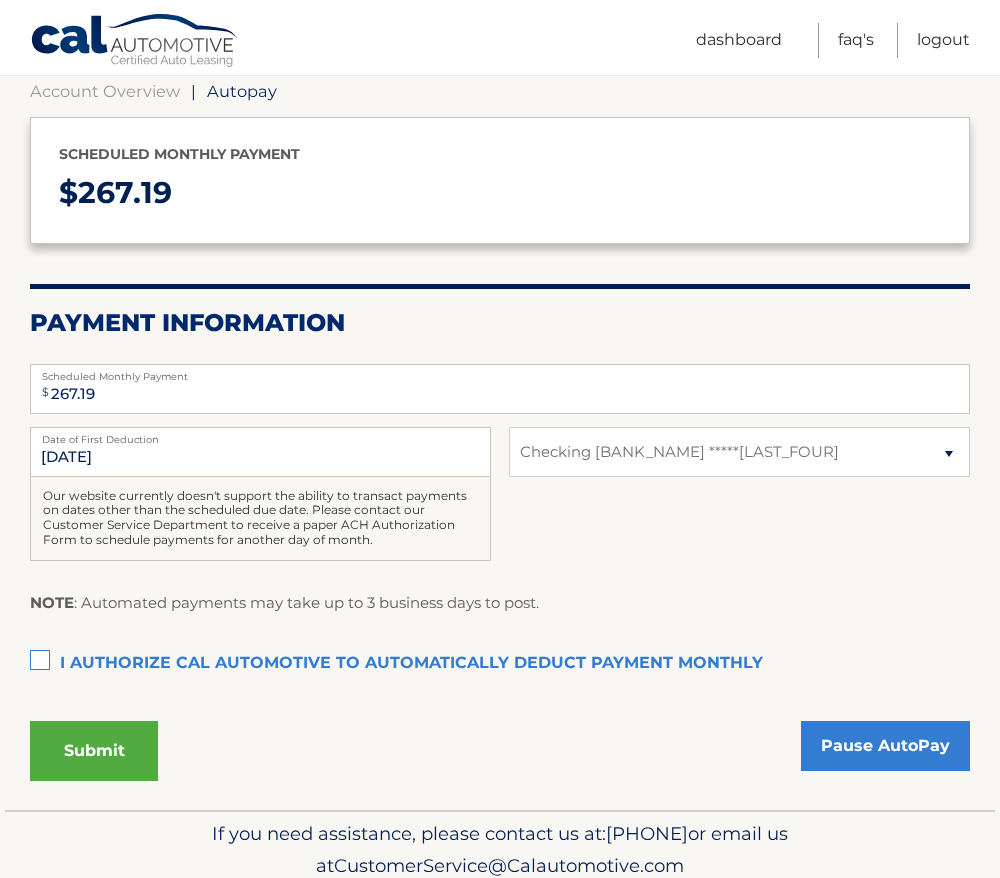 click on "Payment Information" at bounding box center [500, 323] 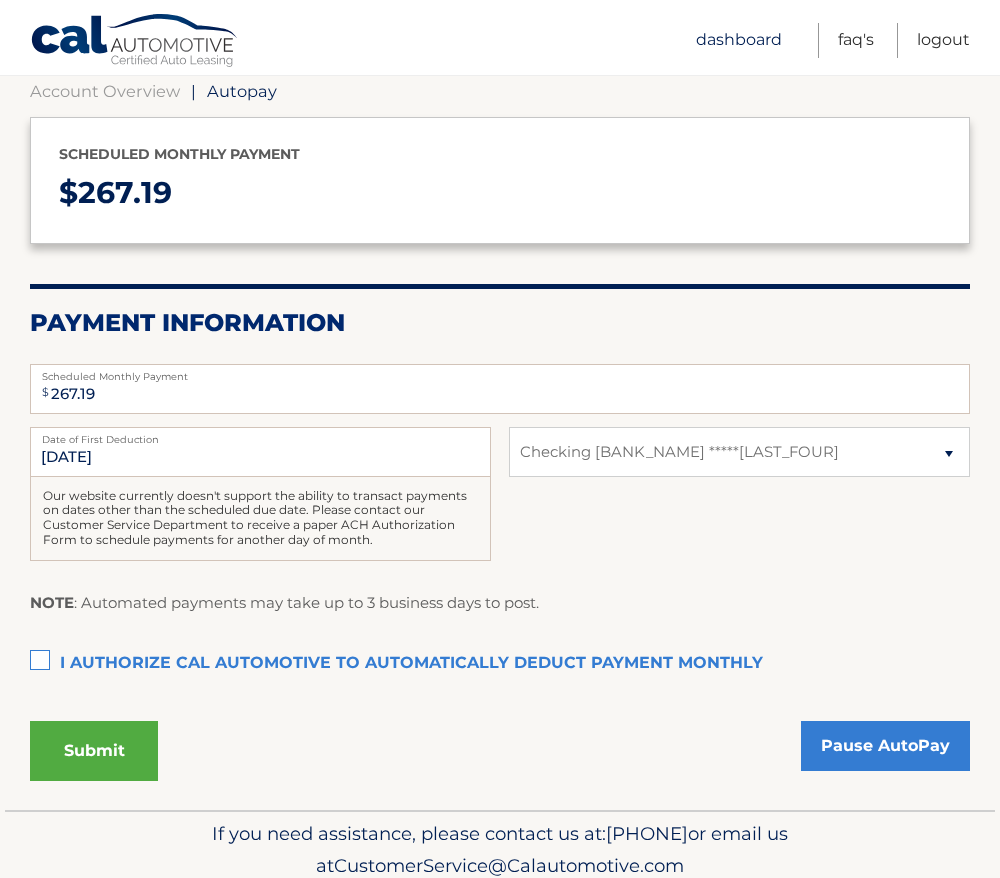 click on "Dashboard" at bounding box center [739, 40] 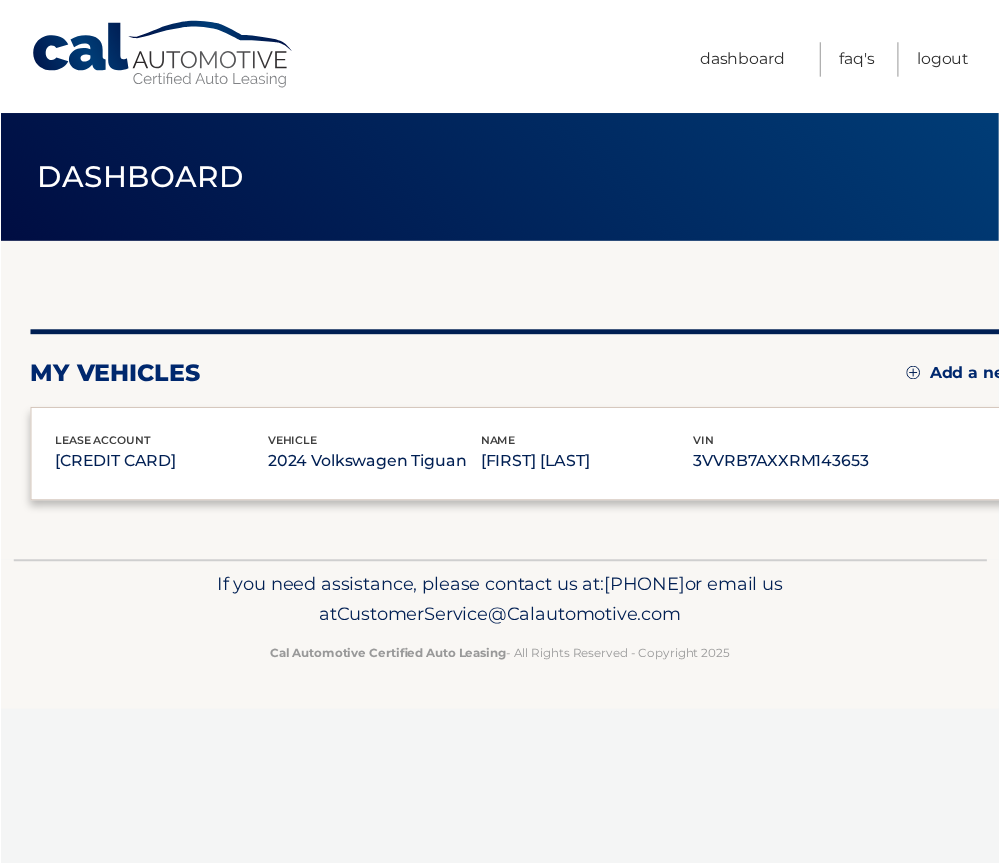 scroll, scrollTop: 0, scrollLeft: 0, axis: both 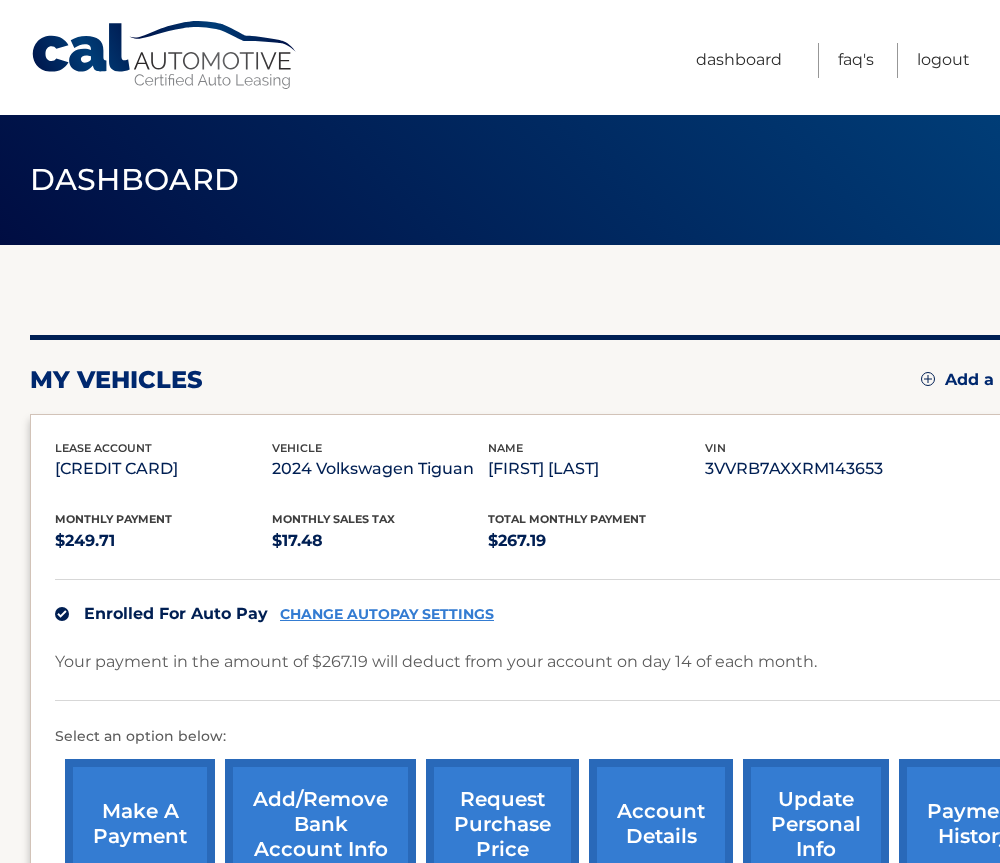 click on "CHANGE AUTOPAY SETTINGS" at bounding box center [387, 614] 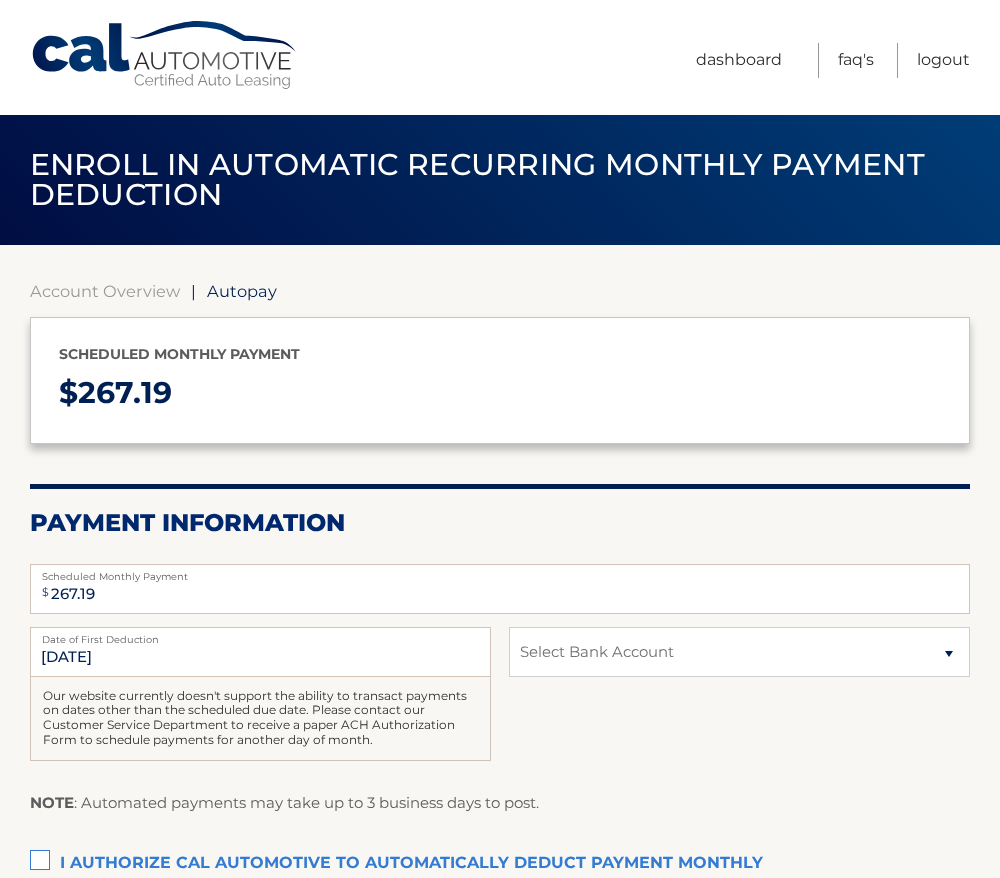 scroll, scrollTop: 0, scrollLeft: 0, axis: both 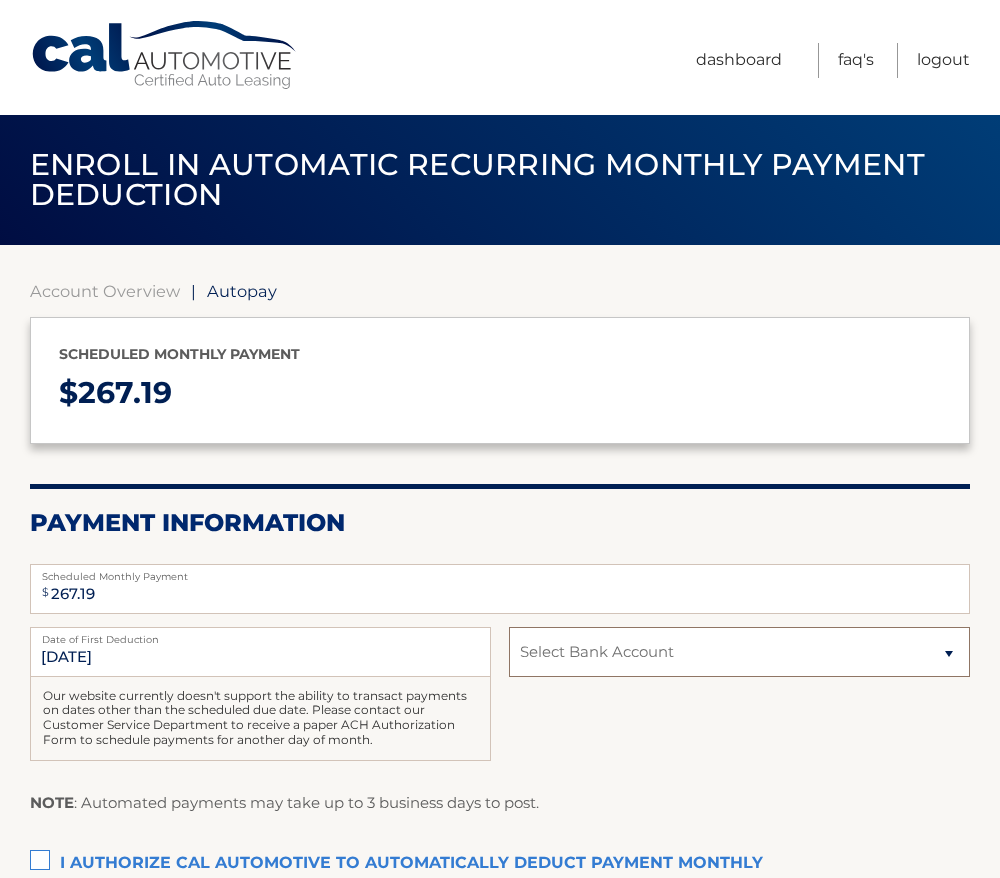 click on "Select Bank Account
Checking JPMORGAN CHASE BANK, NA *****[CARD] Checking FIFTH THIRD BANK *****[CARD]" at bounding box center (739, 652) 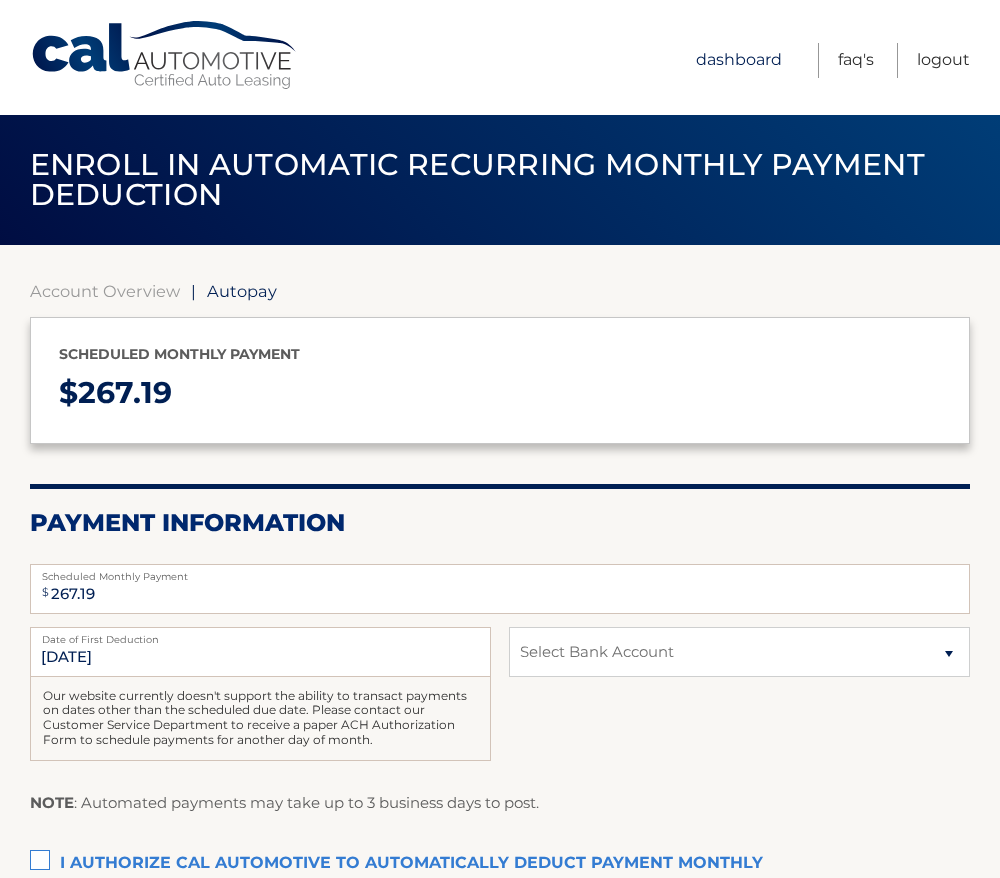 click on "Dashboard" at bounding box center (739, 60) 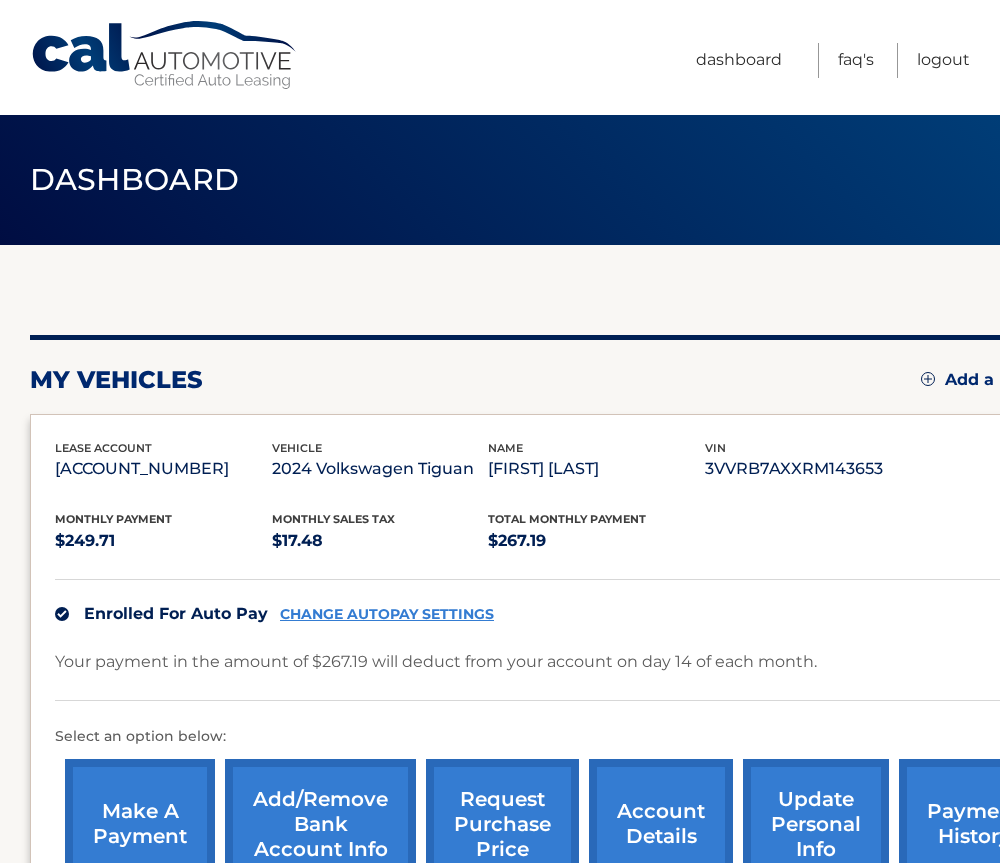 scroll, scrollTop: 100, scrollLeft: 0, axis: vertical 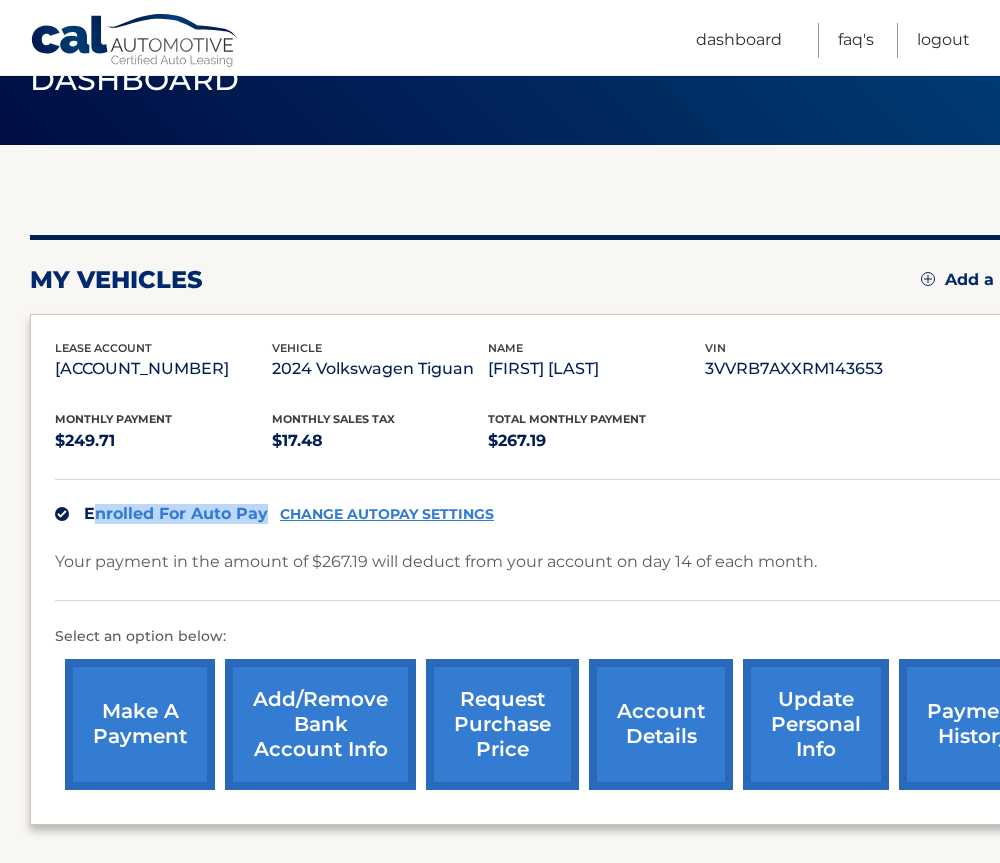 drag, startPoint x: 93, startPoint y: 515, endPoint x: 262, endPoint y: 519, distance: 169.04733 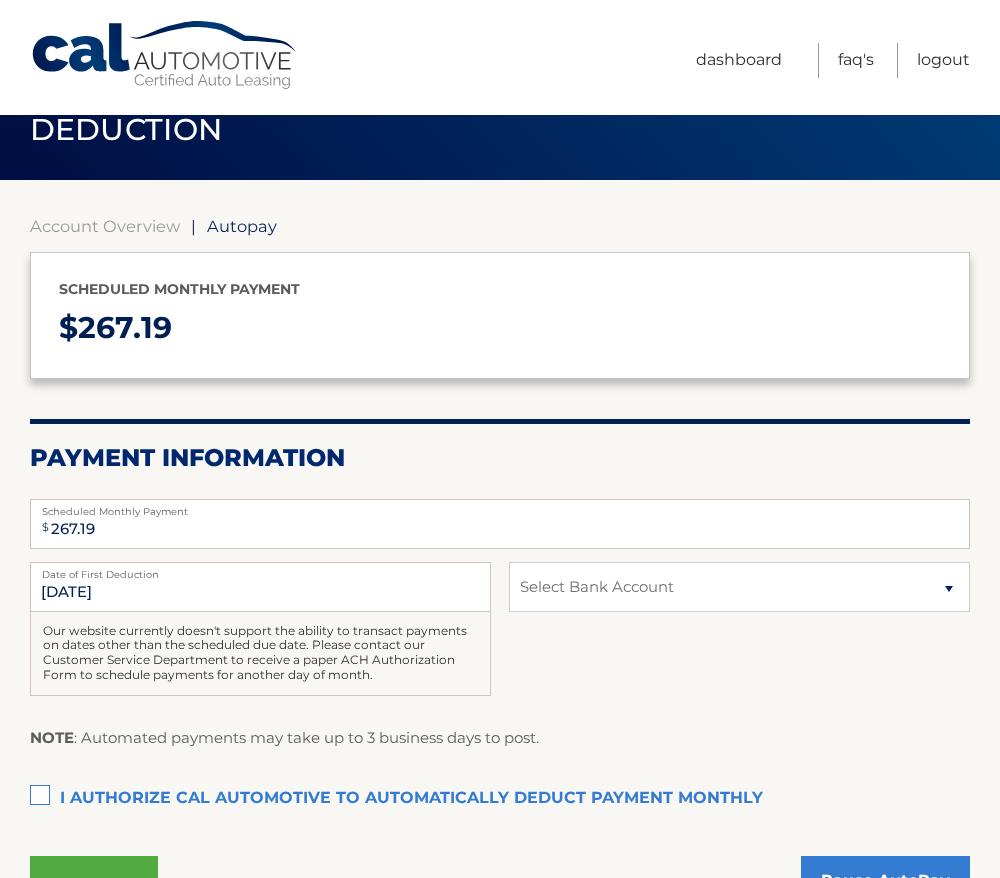 scroll, scrollTop: 100, scrollLeft: 0, axis: vertical 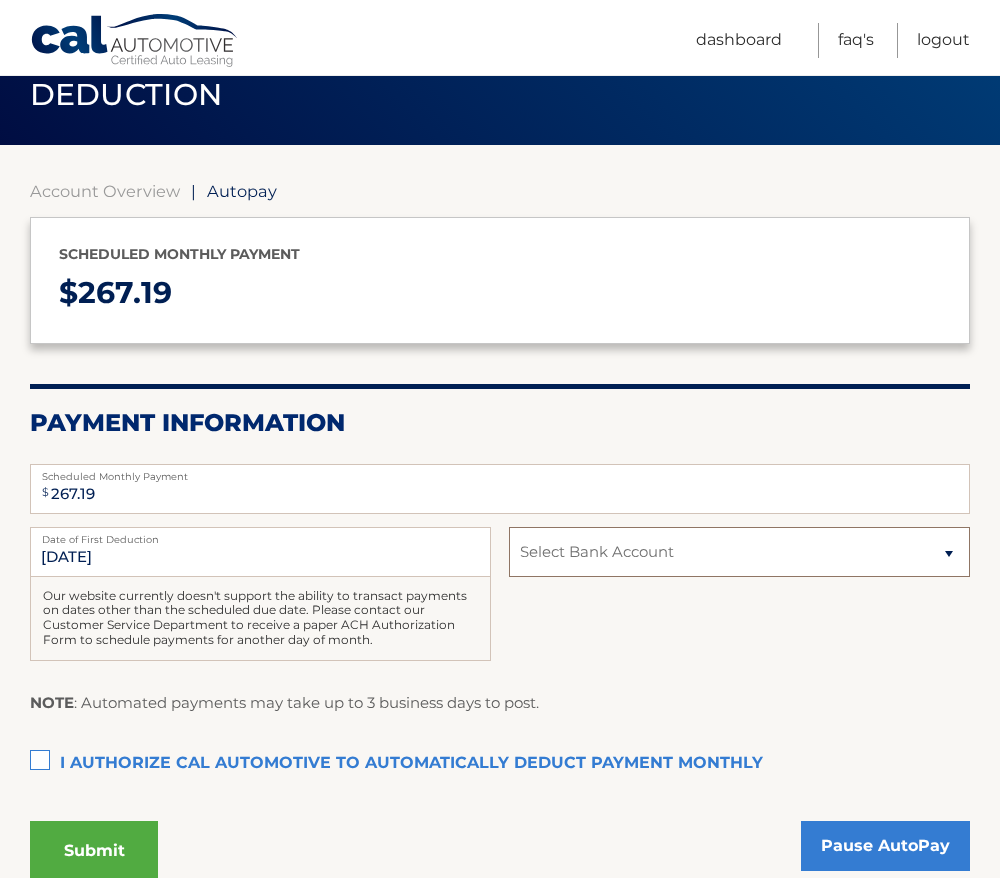 click on "Select Bank Account
Checking [BANK NAME], [BANK NAME] *****9632 Checking [BANK NAME], [BANK NAME] *****5197" at bounding box center [739, 552] 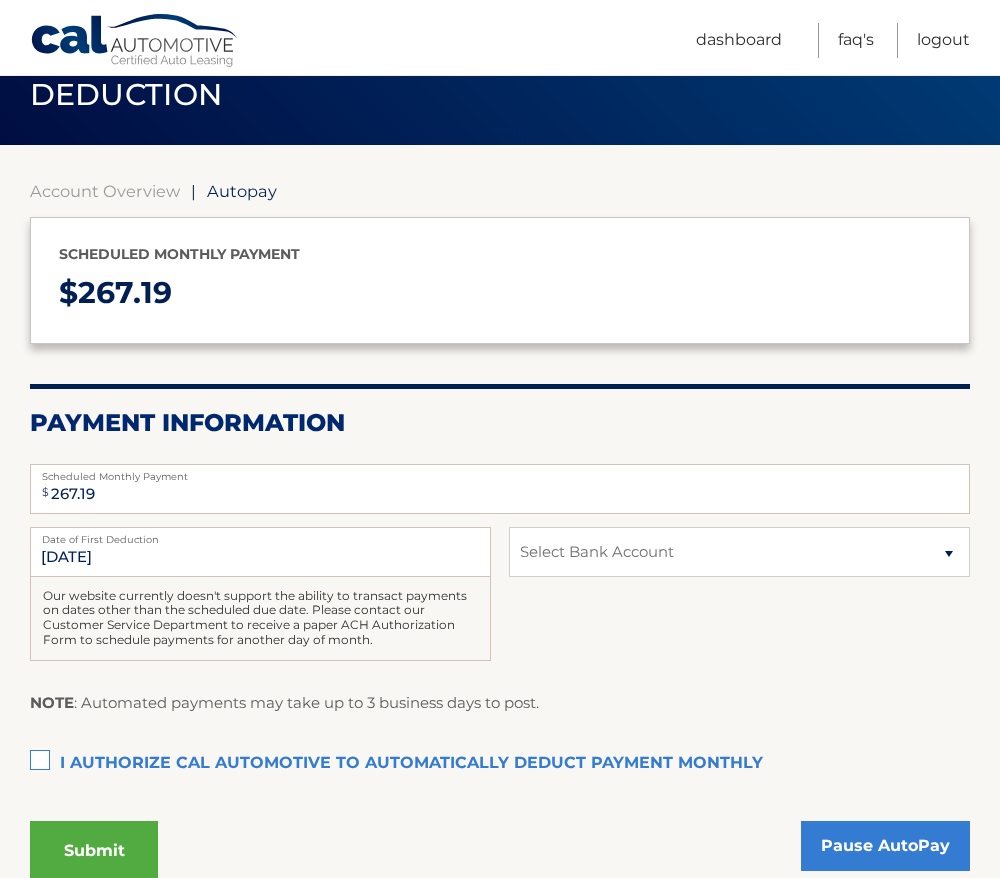click on "Payment Information" at bounding box center (500, 423) 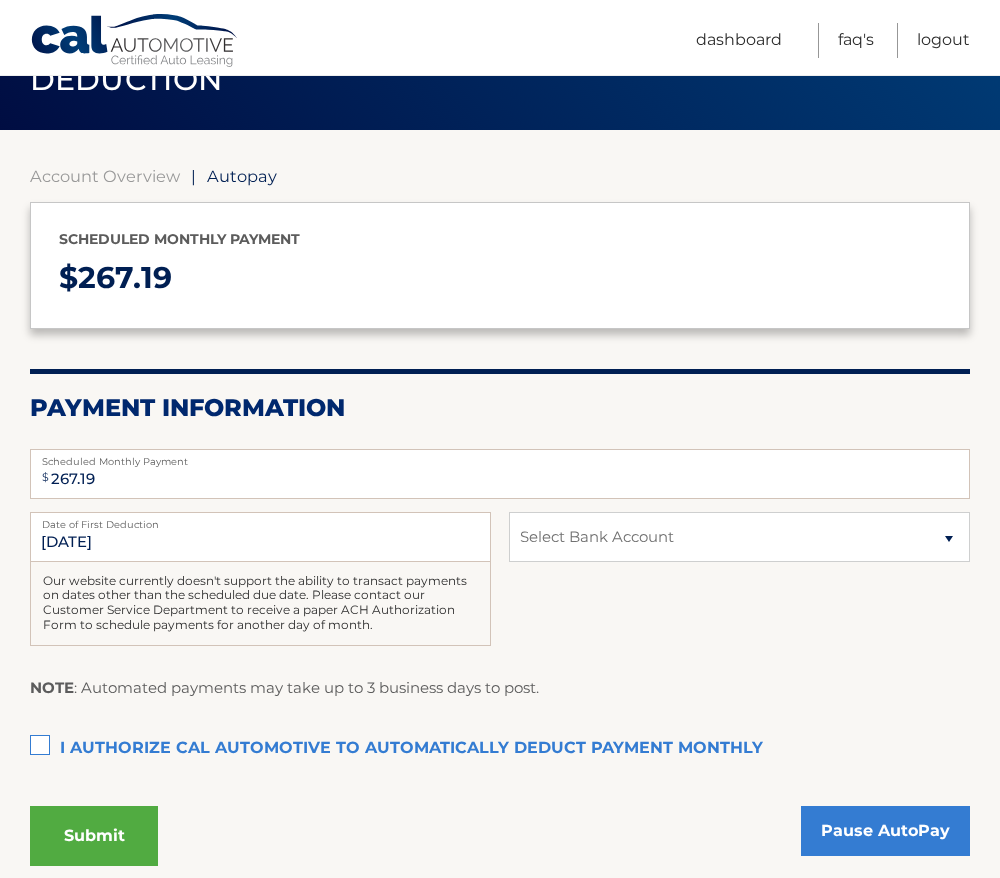 scroll, scrollTop: 0, scrollLeft: 0, axis: both 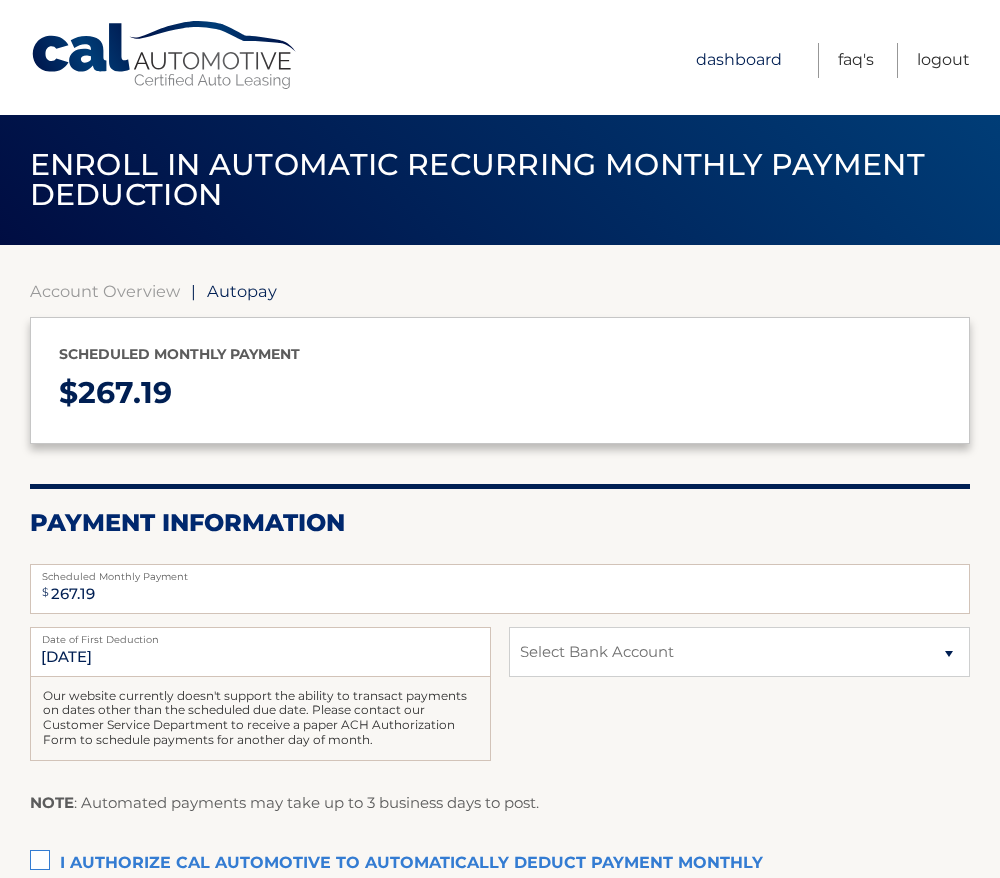 click on "Dashboard" at bounding box center (739, 60) 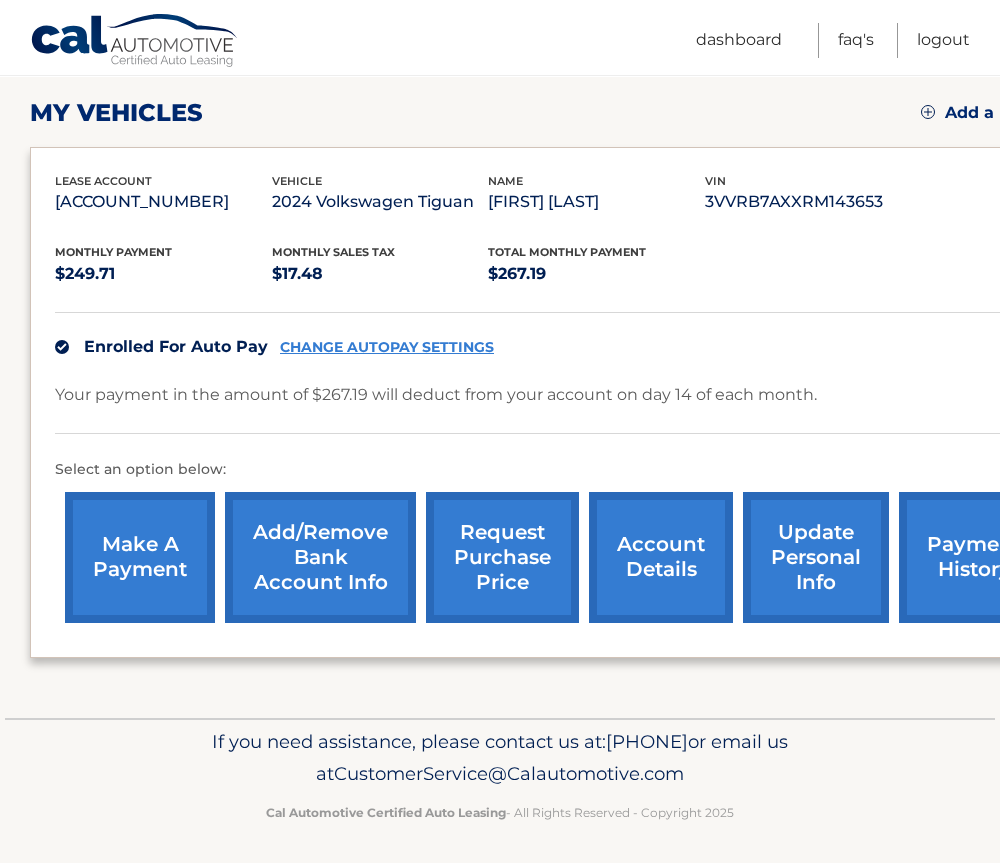 scroll, scrollTop: 273, scrollLeft: 0, axis: vertical 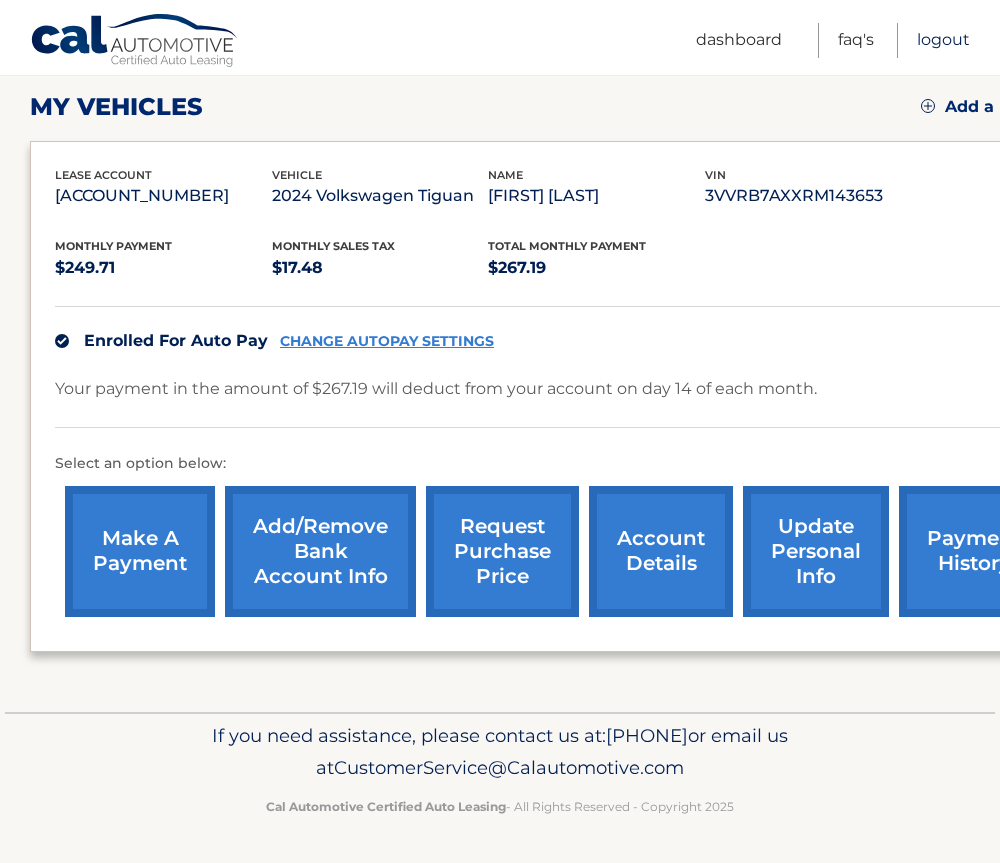 click on "Logout" at bounding box center (943, 40) 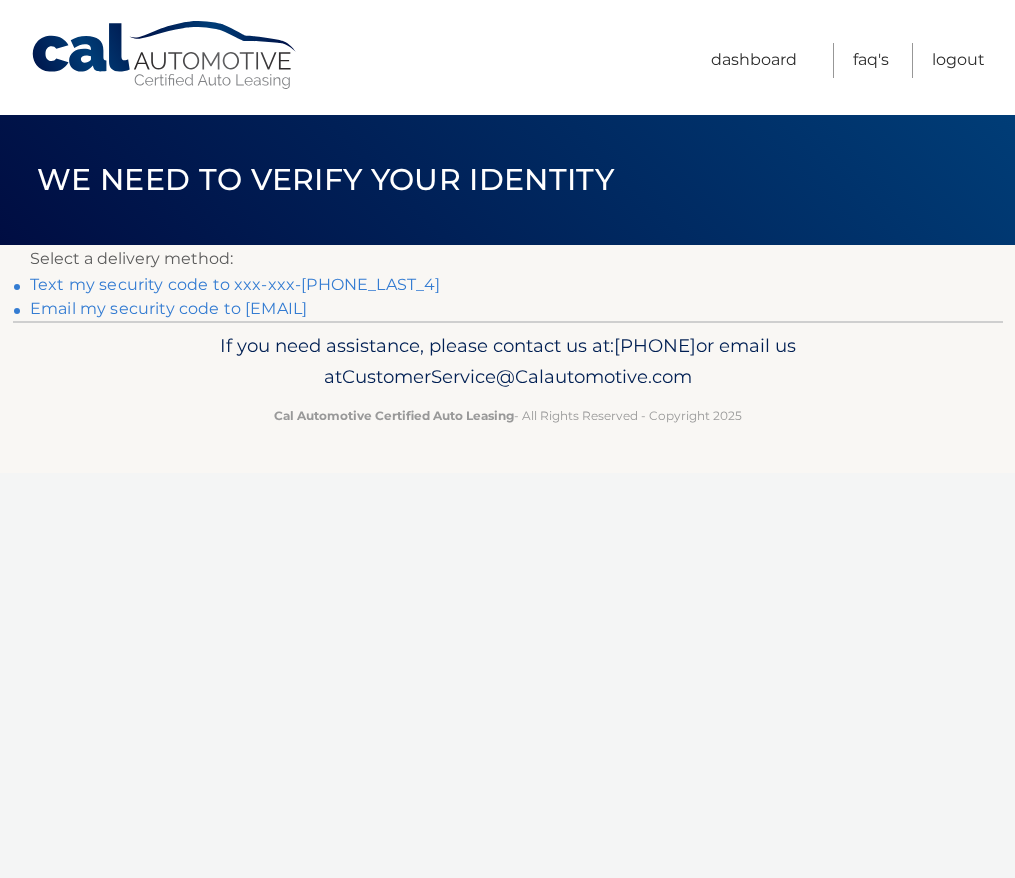 scroll, scrollTop: 0, scrollLeft: 0, axis: both 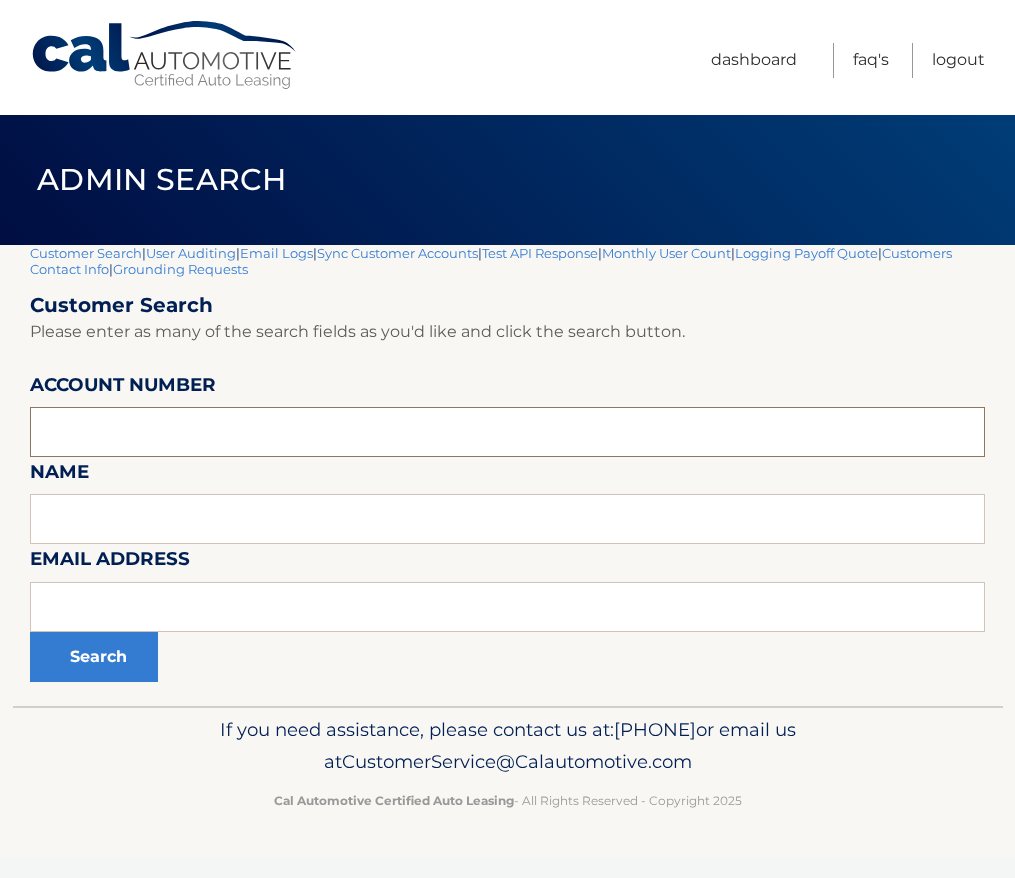 click at bounding box center [507, 432] 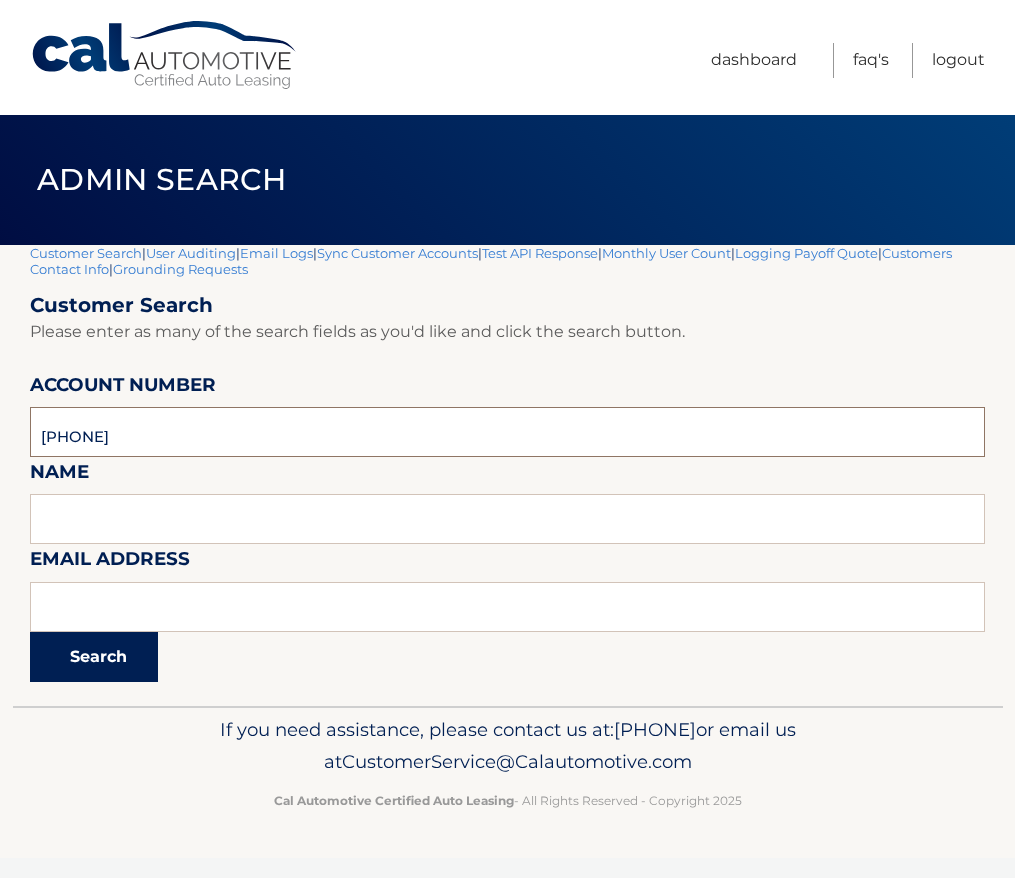 type on "[PHONE]" 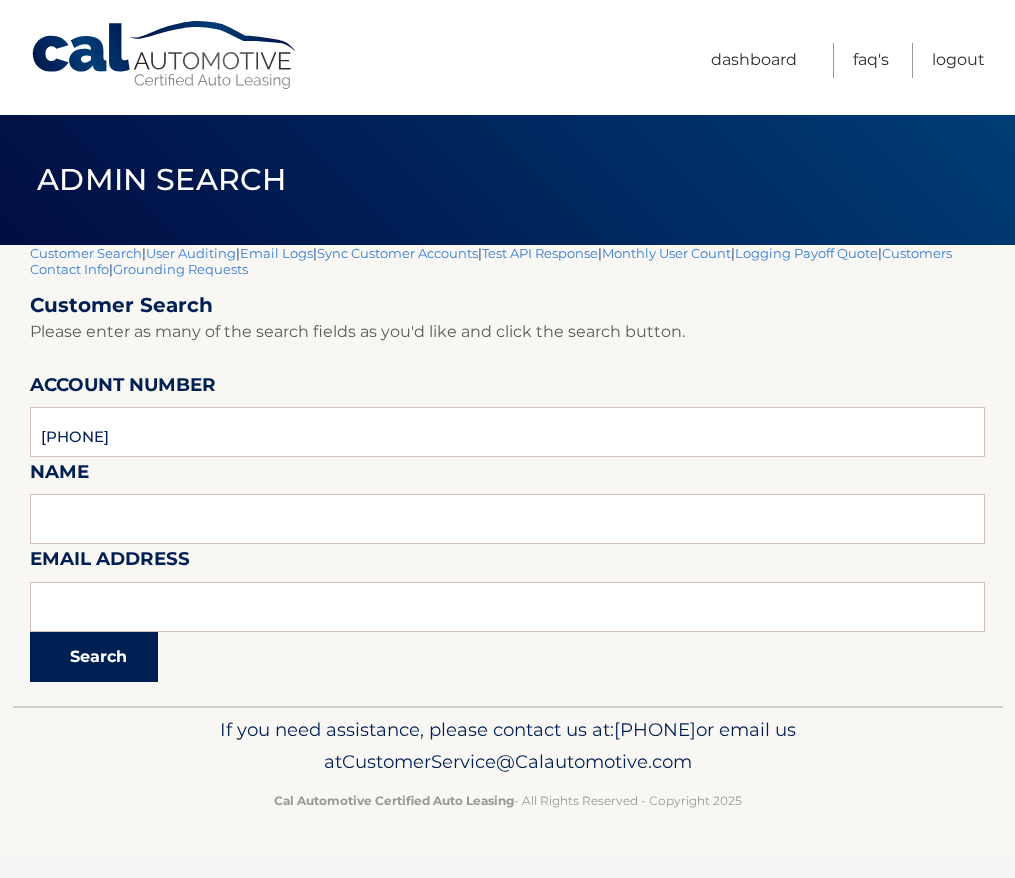 click on "Search" at bounding box center (94, 657) 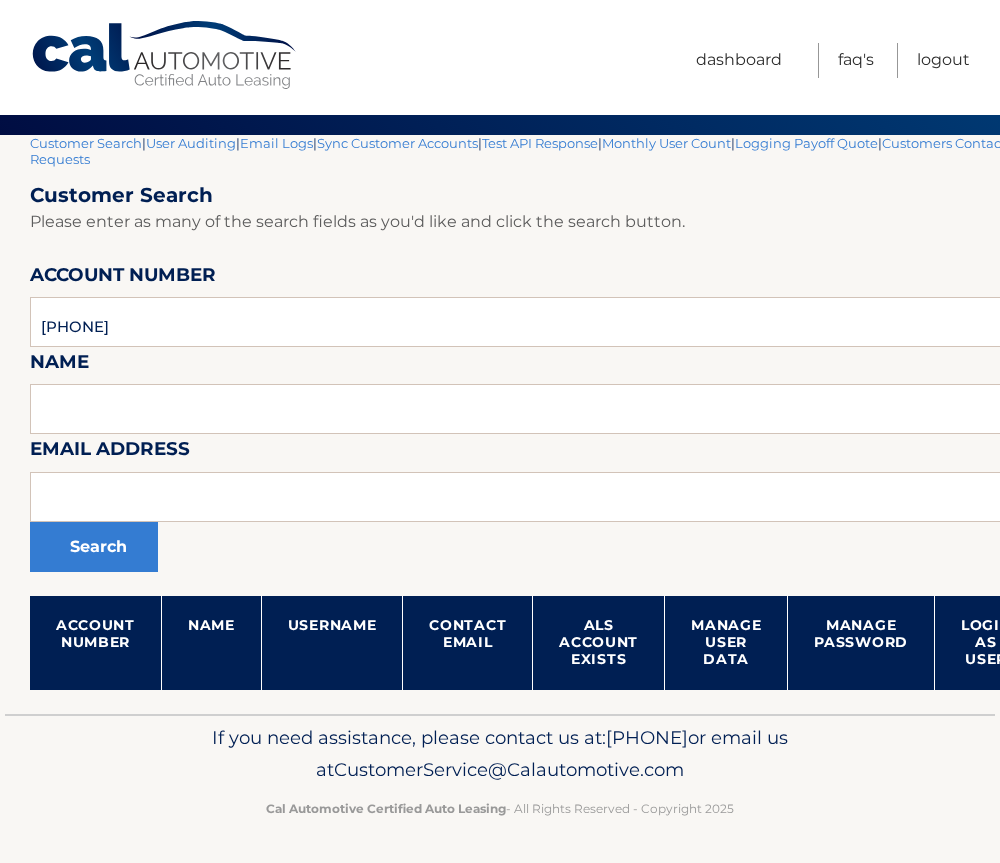 scroll, scrollTop: 112, scrollLeft: 0, axis: vertical 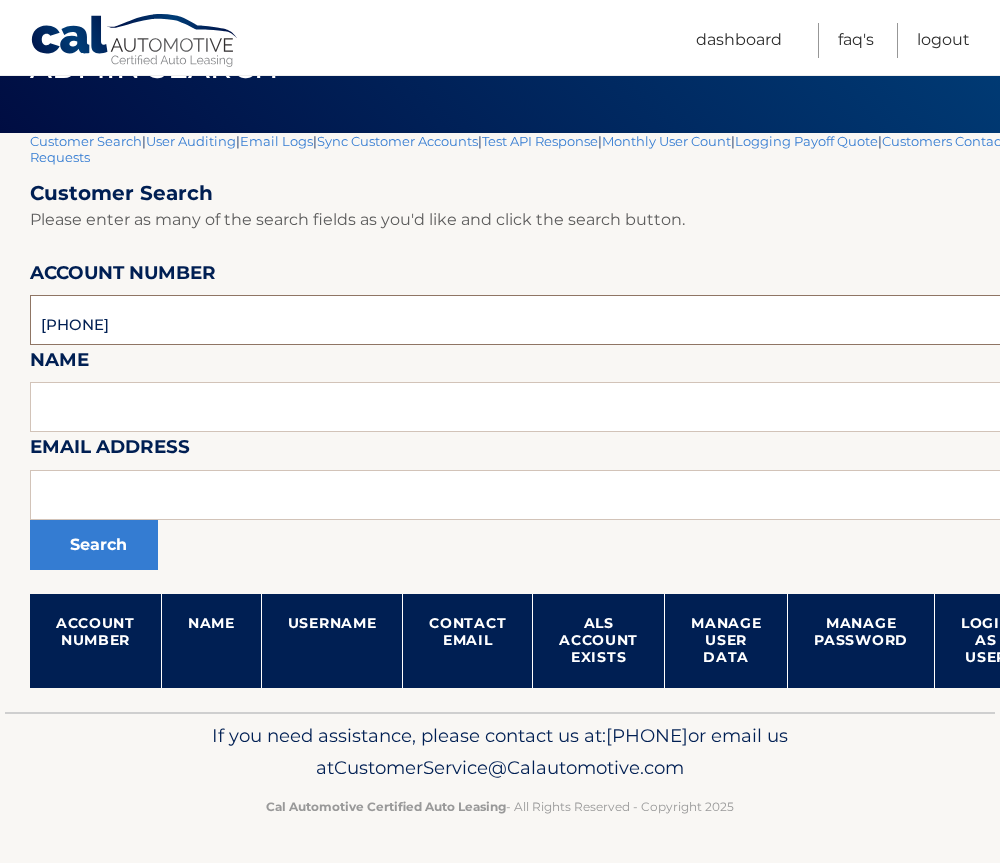 click on "[PHONE]" at bounding box center [590, 320] 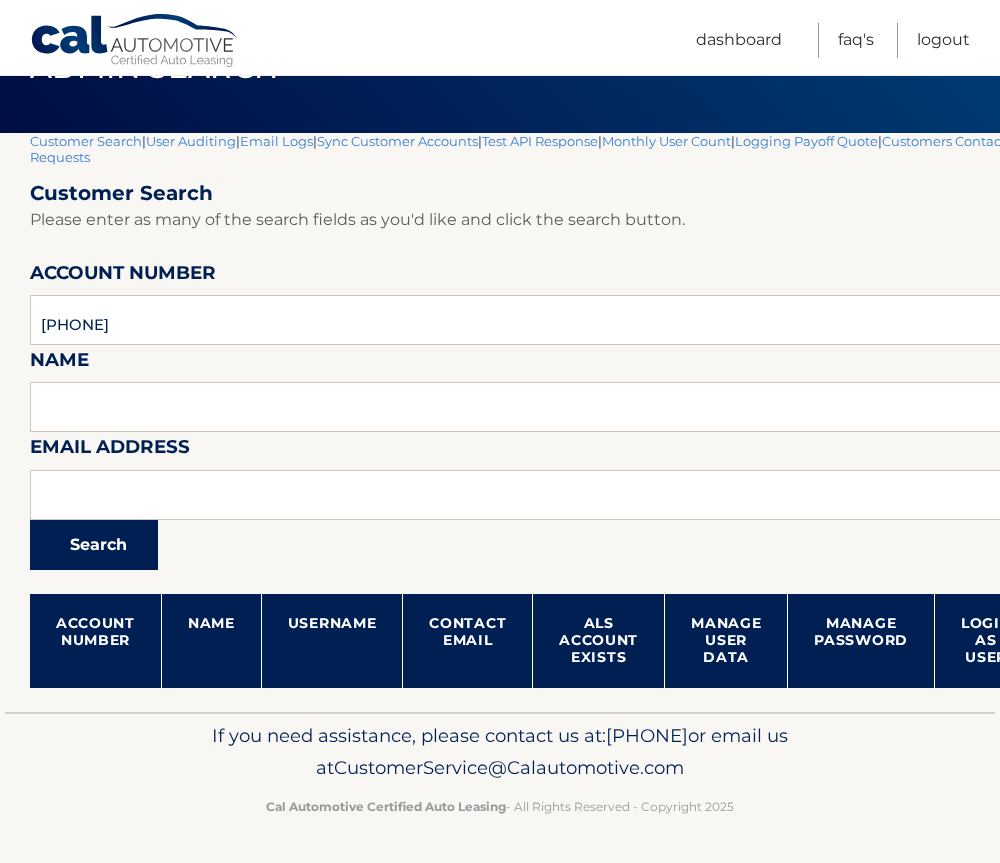 click on "Search" at bounding box center [94, 545] 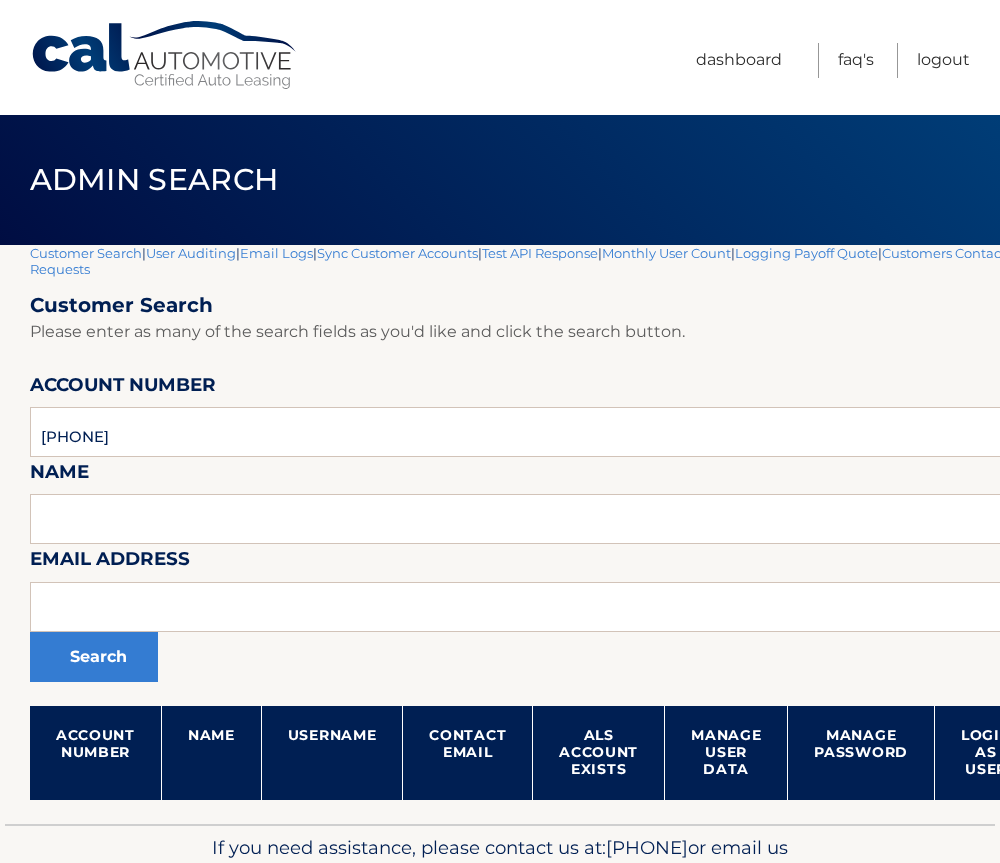 scroll, scrollTop: 112, scrollLeft: 0, axis: vertical 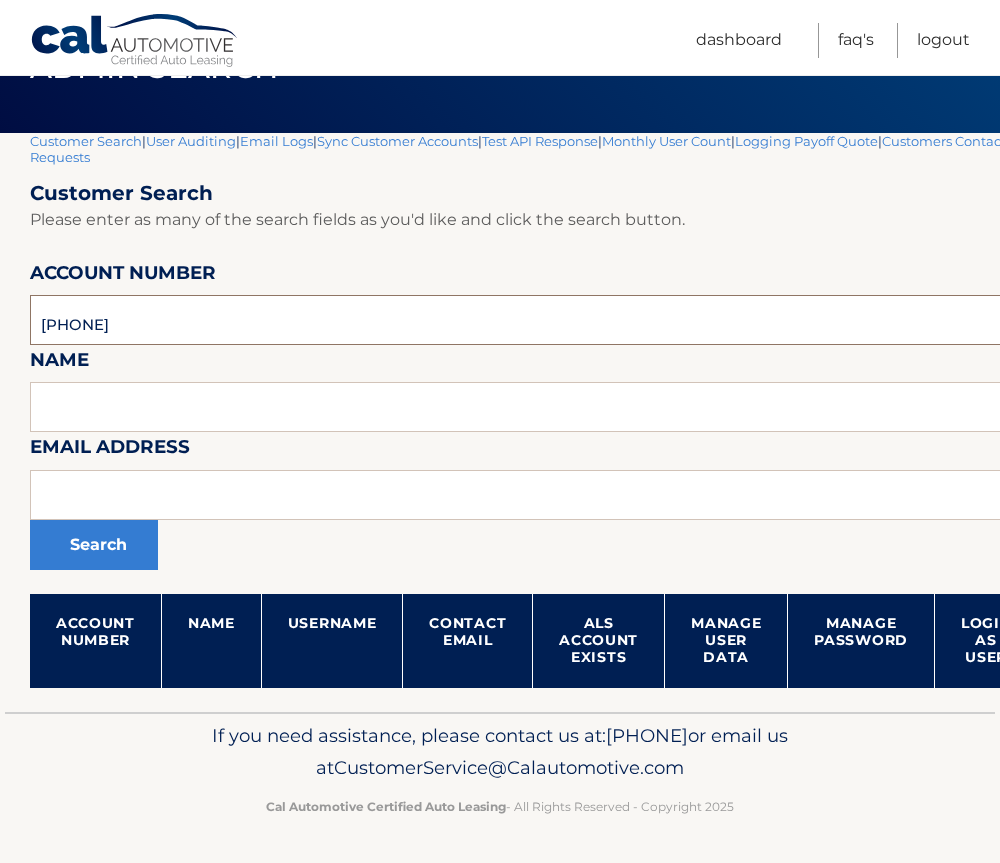 click on "[PHONE]" at bounding box center (590, 320) 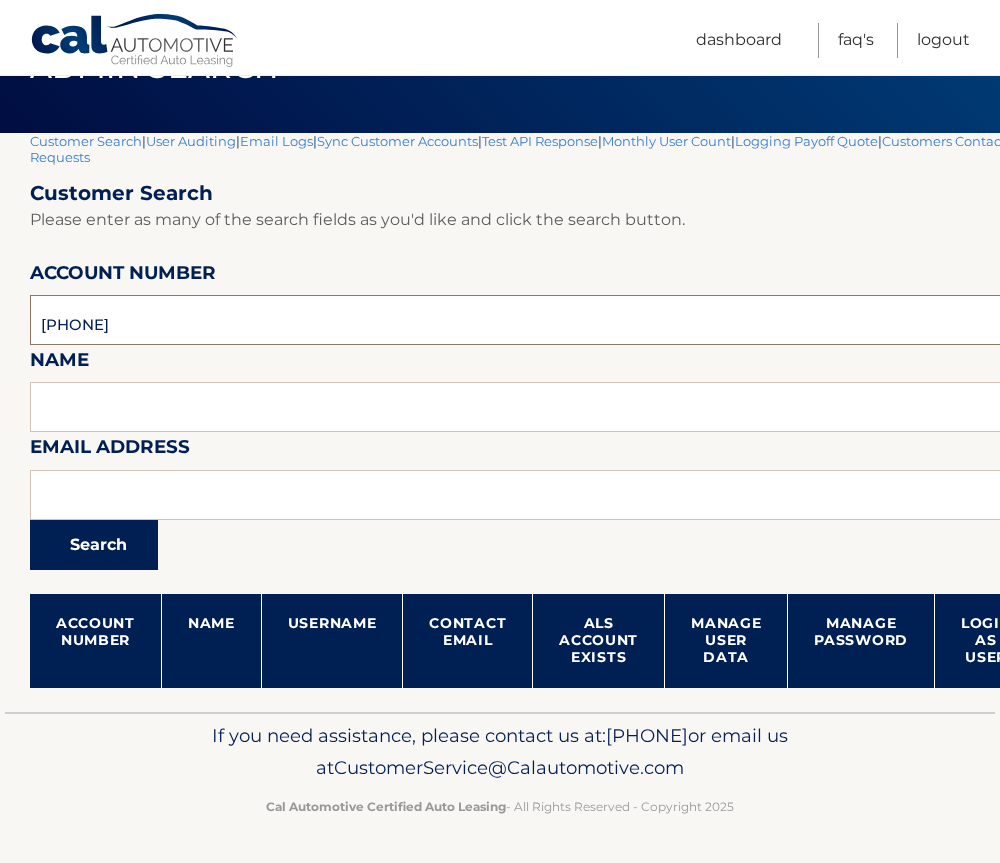 type on "[PHONE]" 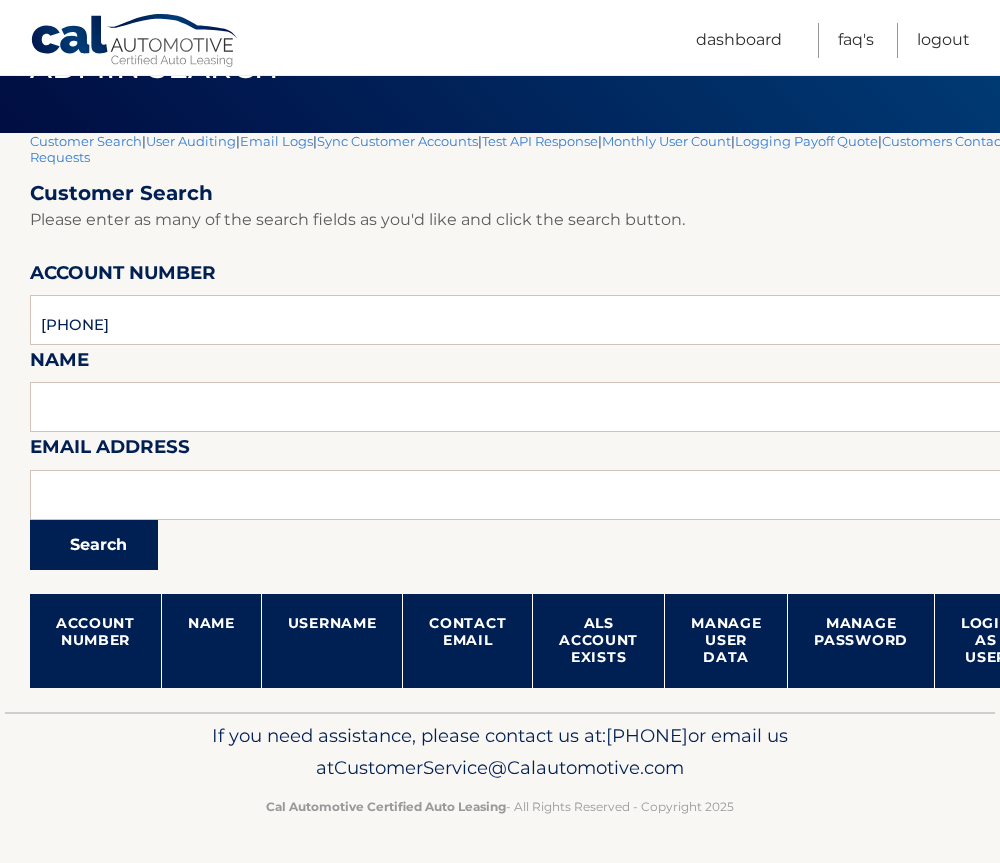 click on "Search" at bounding box center [94, 545] 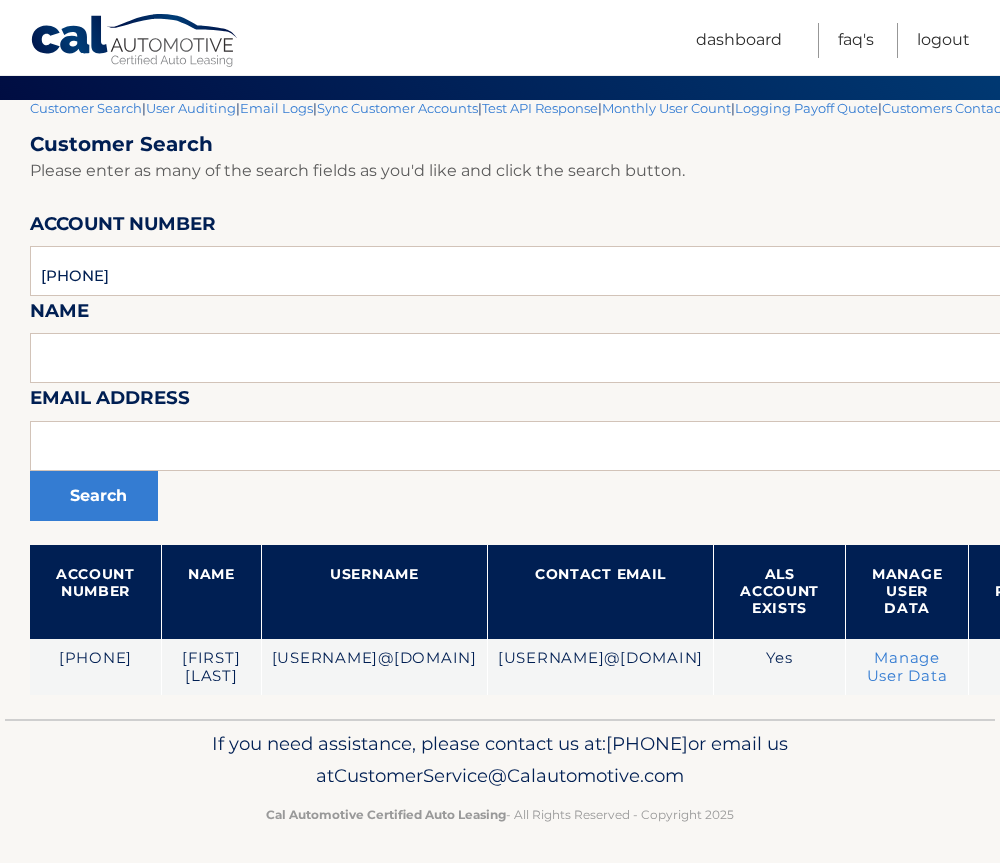 scroll, scrollTop: 153, scrollLeft: 0, axis: vertical 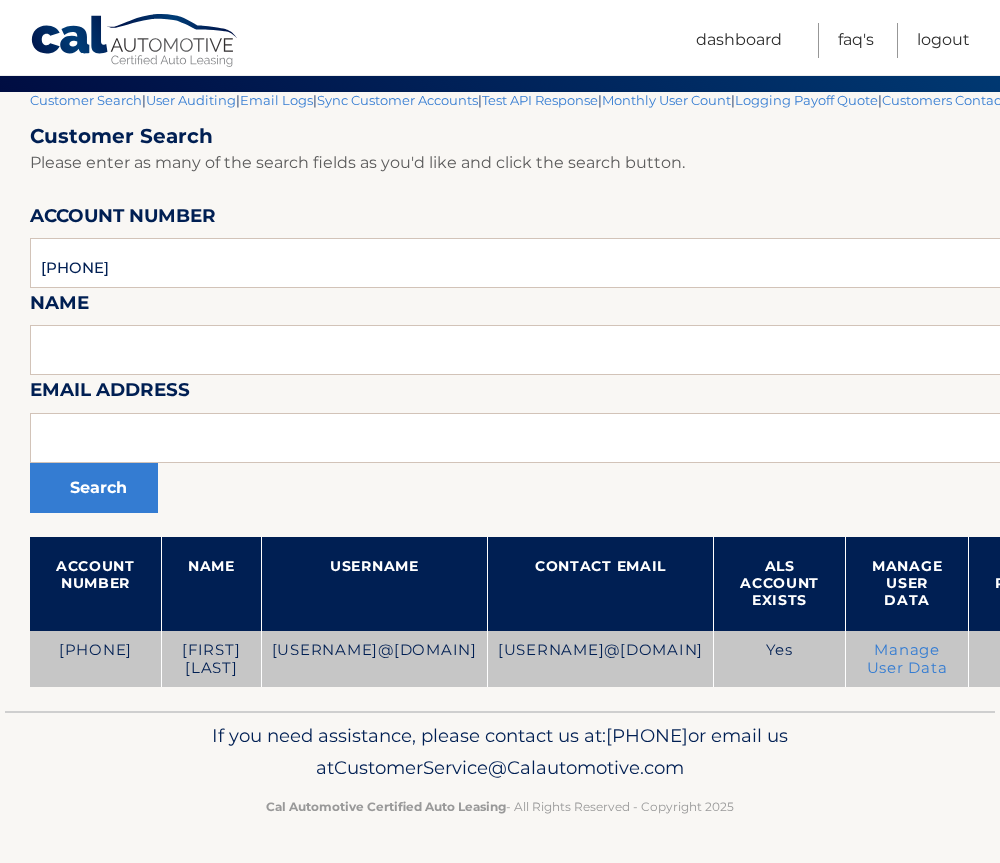 click on "[FIRST] [LAST]" at bounding box center (211, 659) 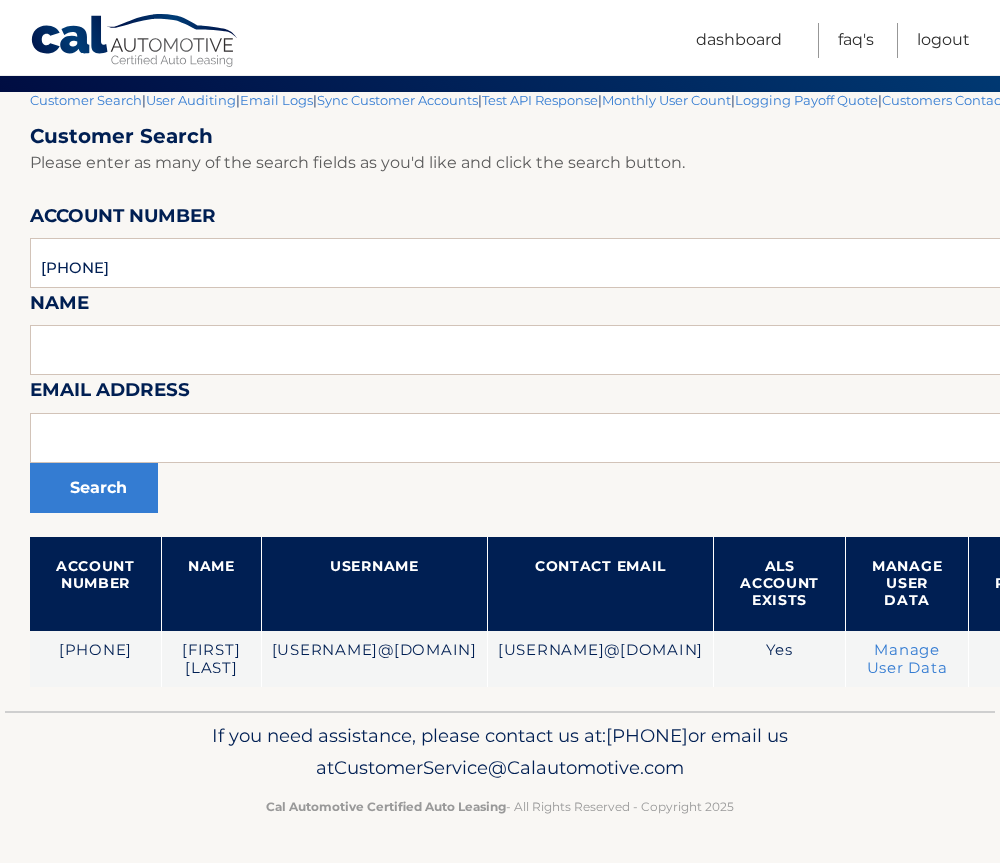 scroll, scrollTop: 153, scrollLeft: 397, axis: both 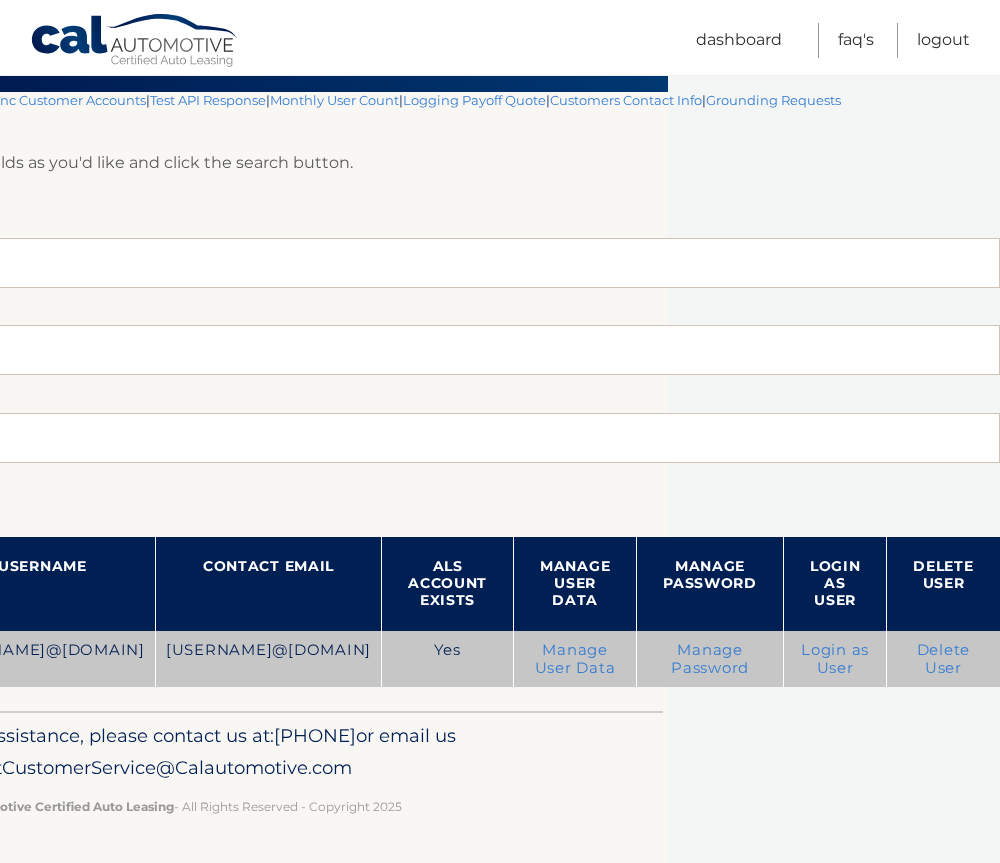 click on "Login as User" at bounding box center (835, 659) 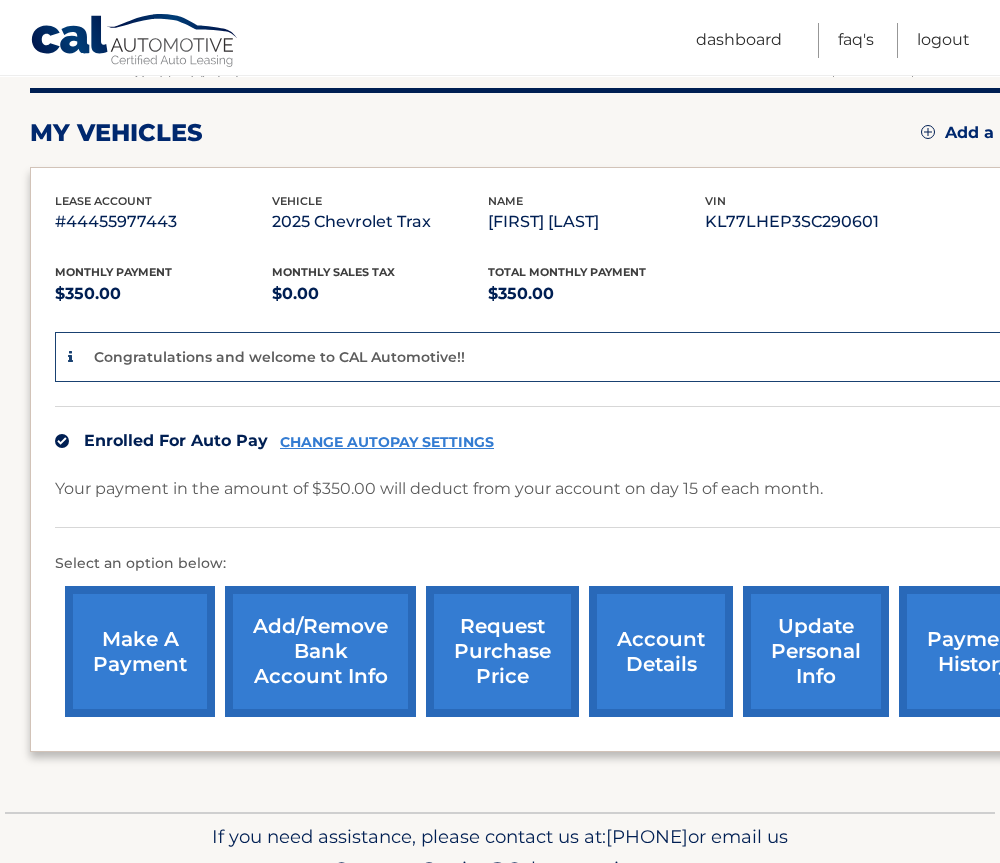 scroll, scrollTop: 300, scrollLeft: 0, axis: vertical 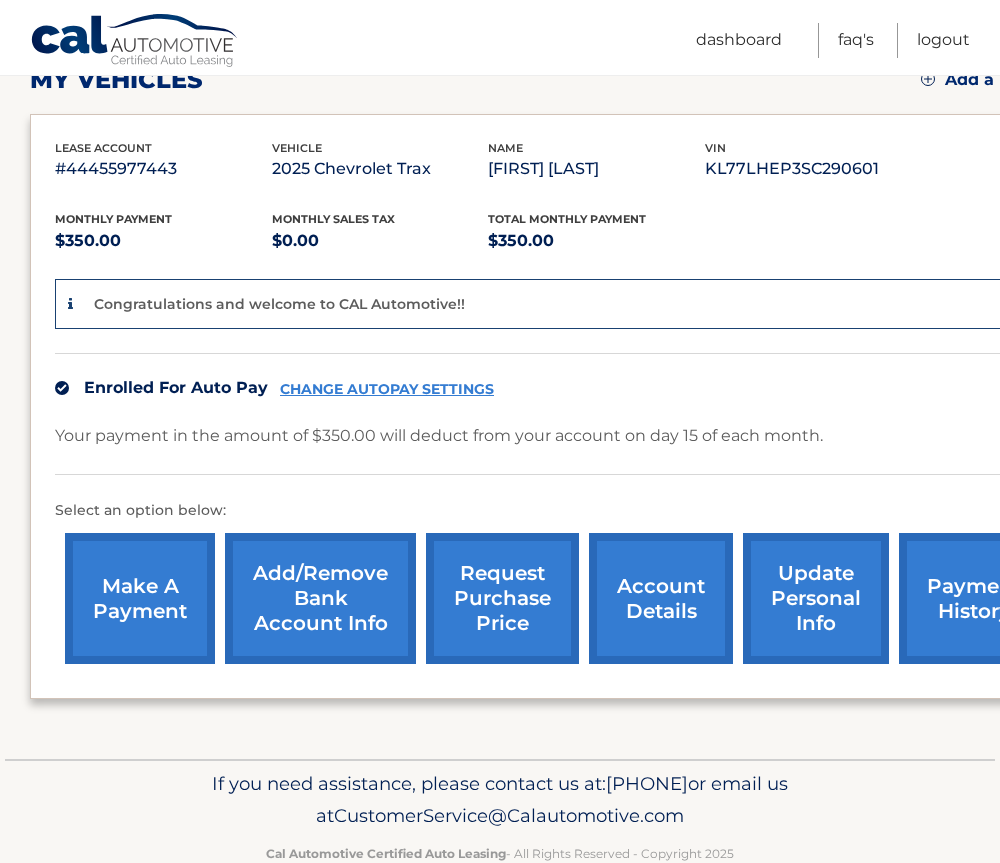 click on "update personal info" at bounding box center (816, 598) 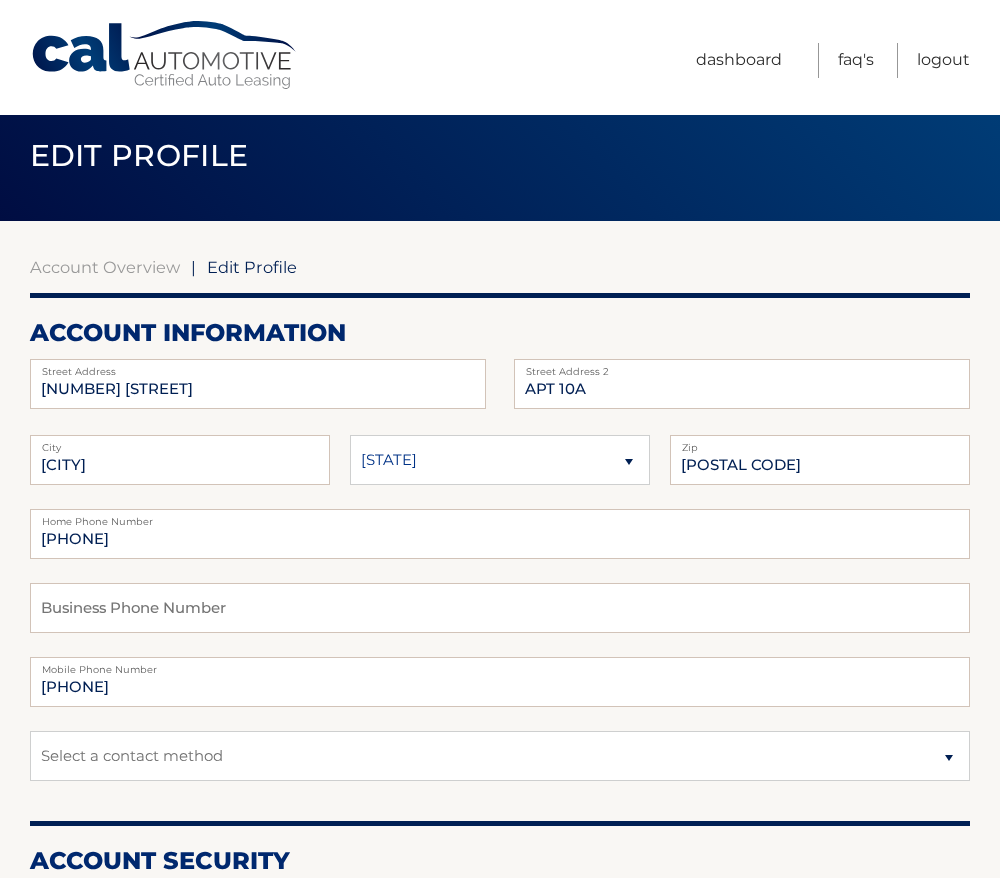 scroll, scrollTop: 0, scrollLeft: 0, axis: both 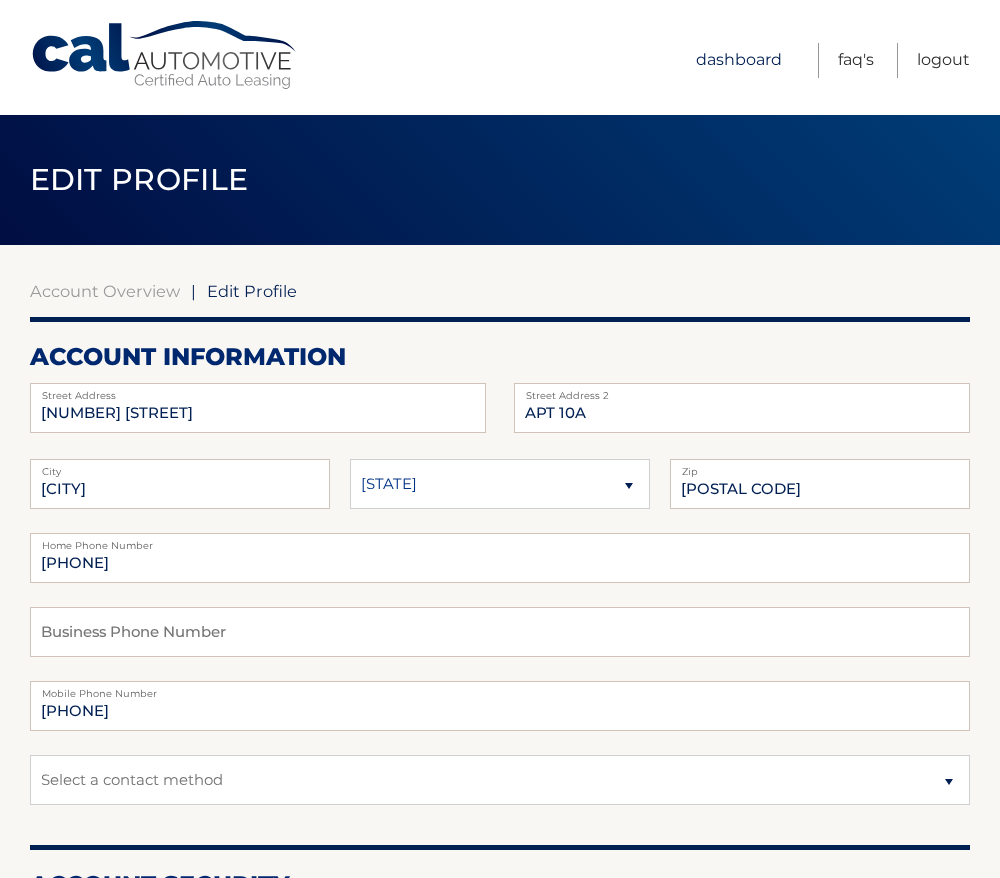 click on "Dashboard" at bounding box center (739, 60) 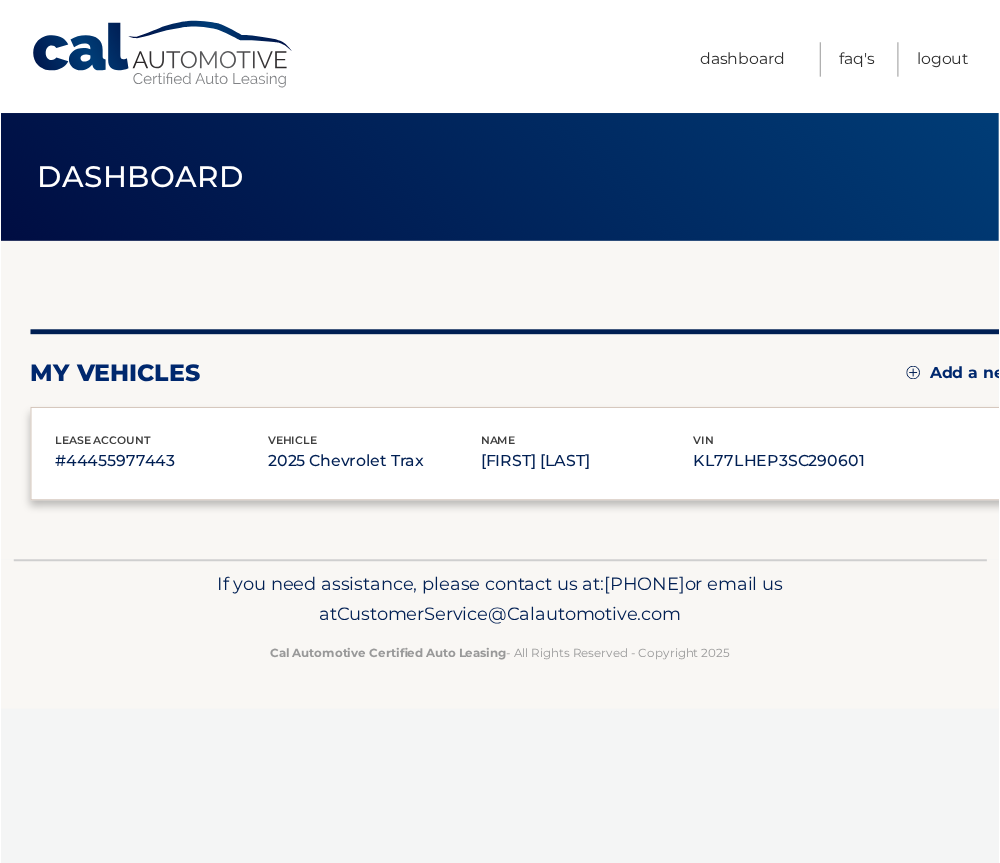 scroll, scrollTop: 0, scrollLeft: 0, axis: both 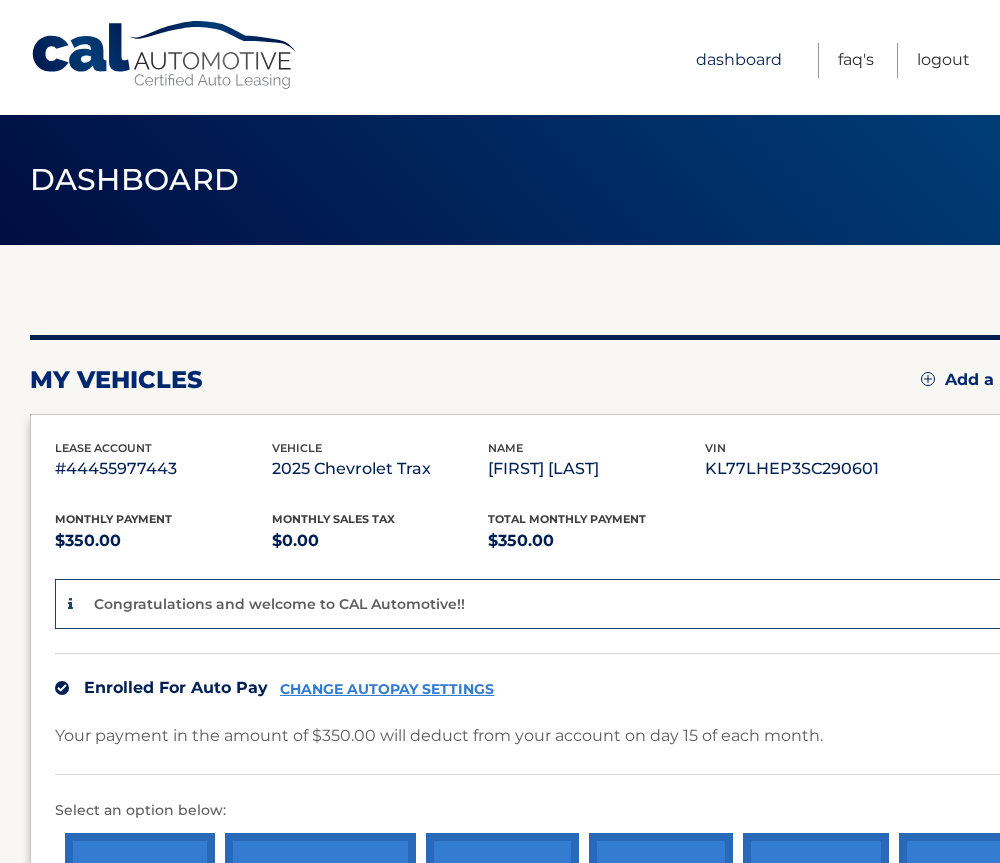 click on "Dashboard" at bounding box center (739, 60) 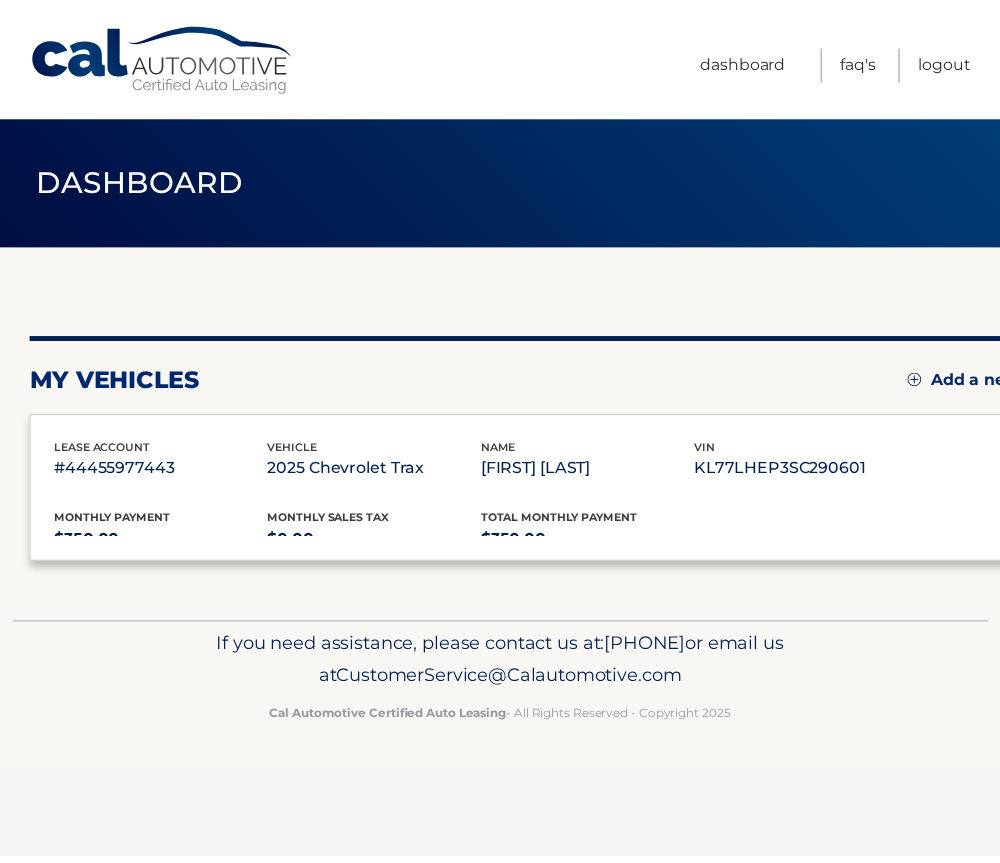 scroll, scrollTop: 0, scrollLeft: 0, axis: both 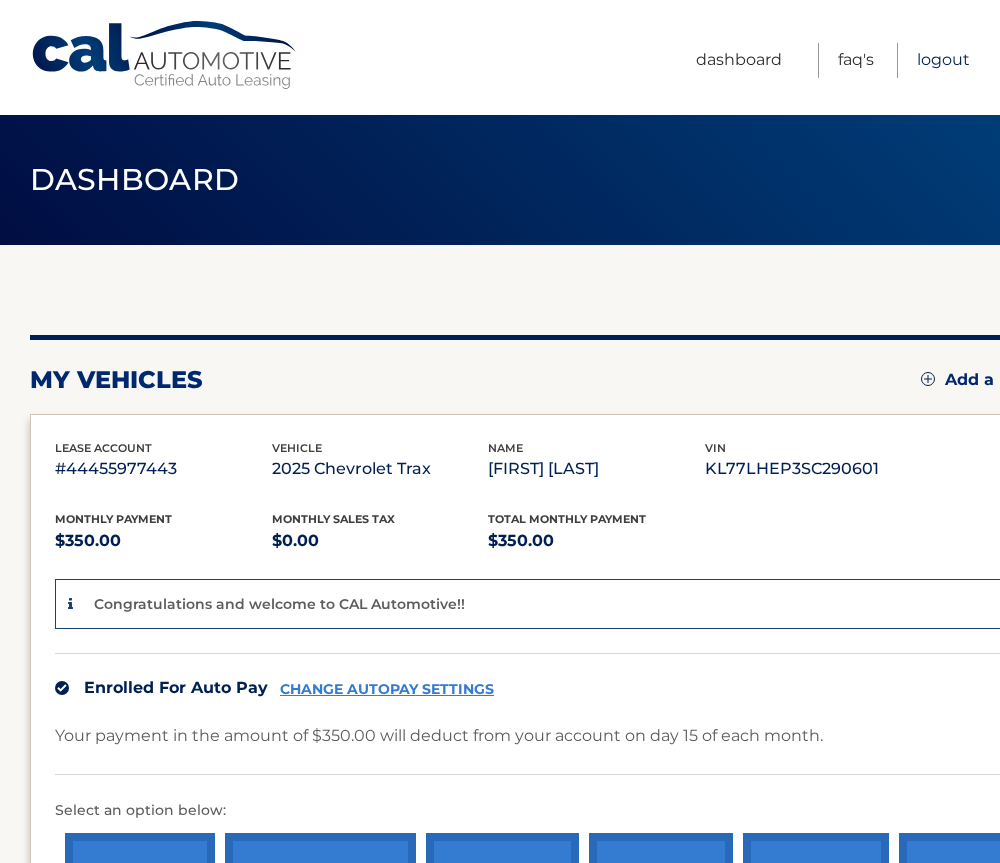 click on "Logout" at bounding box center [943, 60] 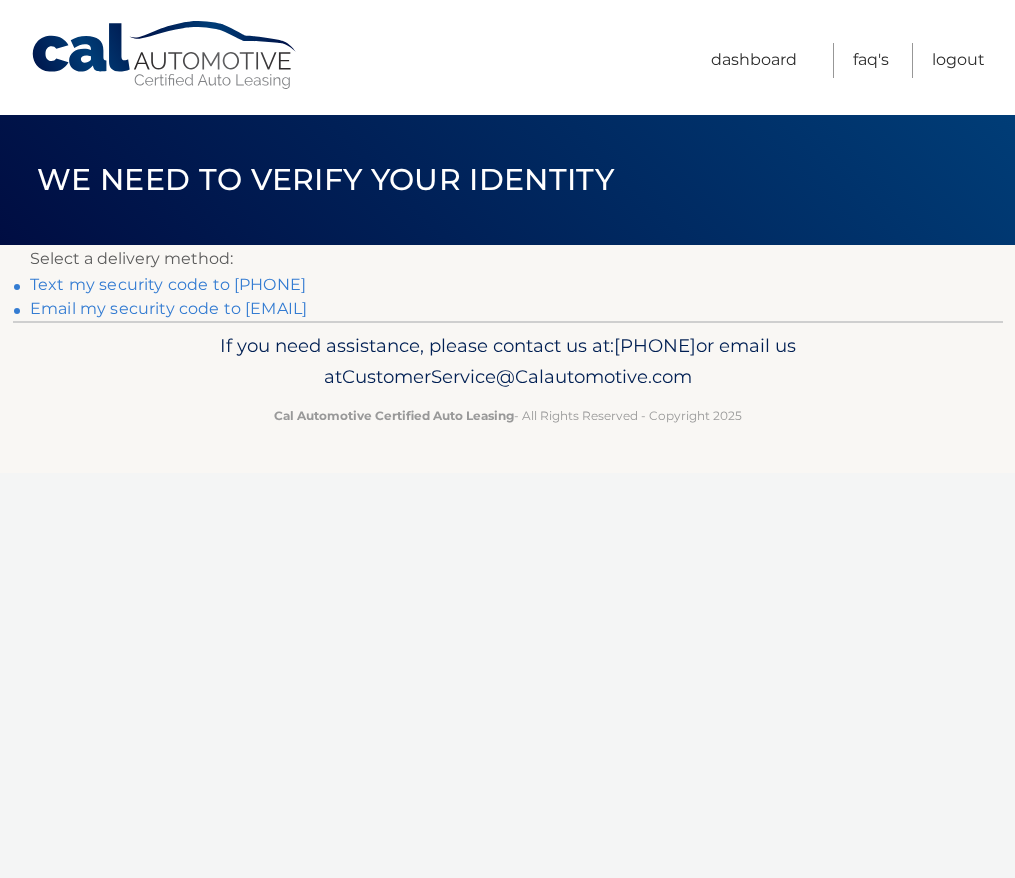 scroll, scrollTop: 0, scrollLeft: 0, axis: both 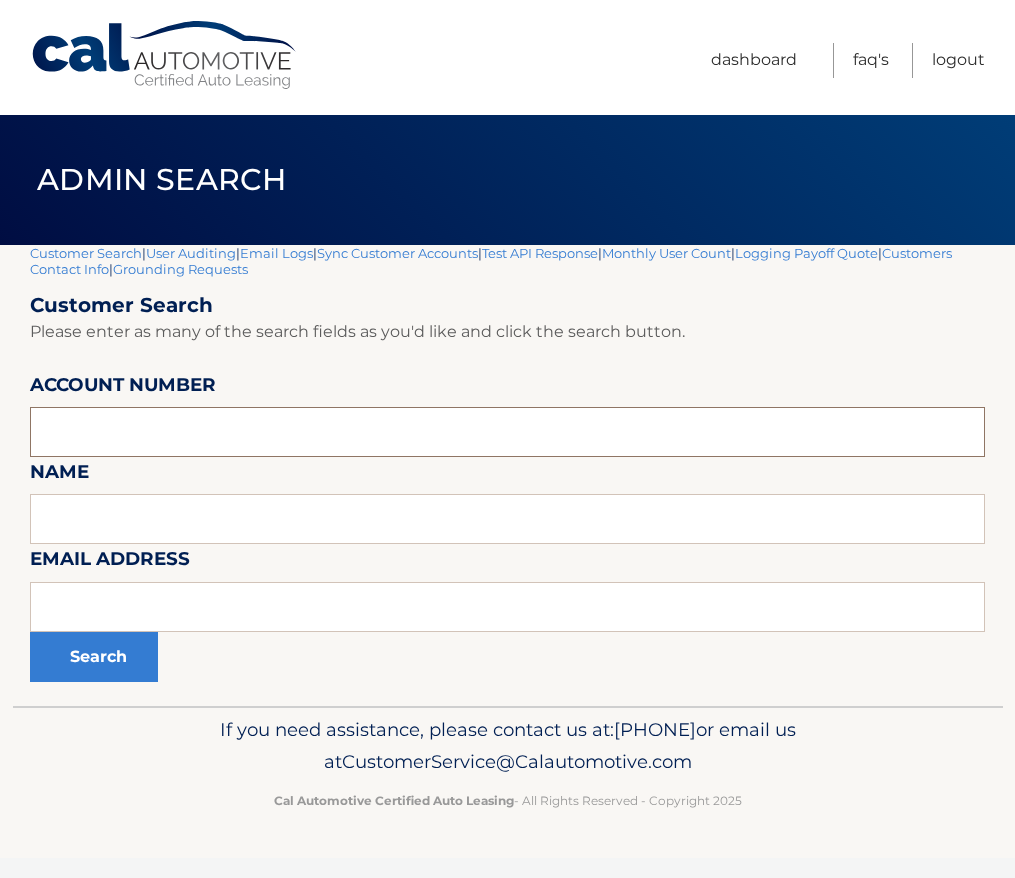 click at bounding box center [507, 432] 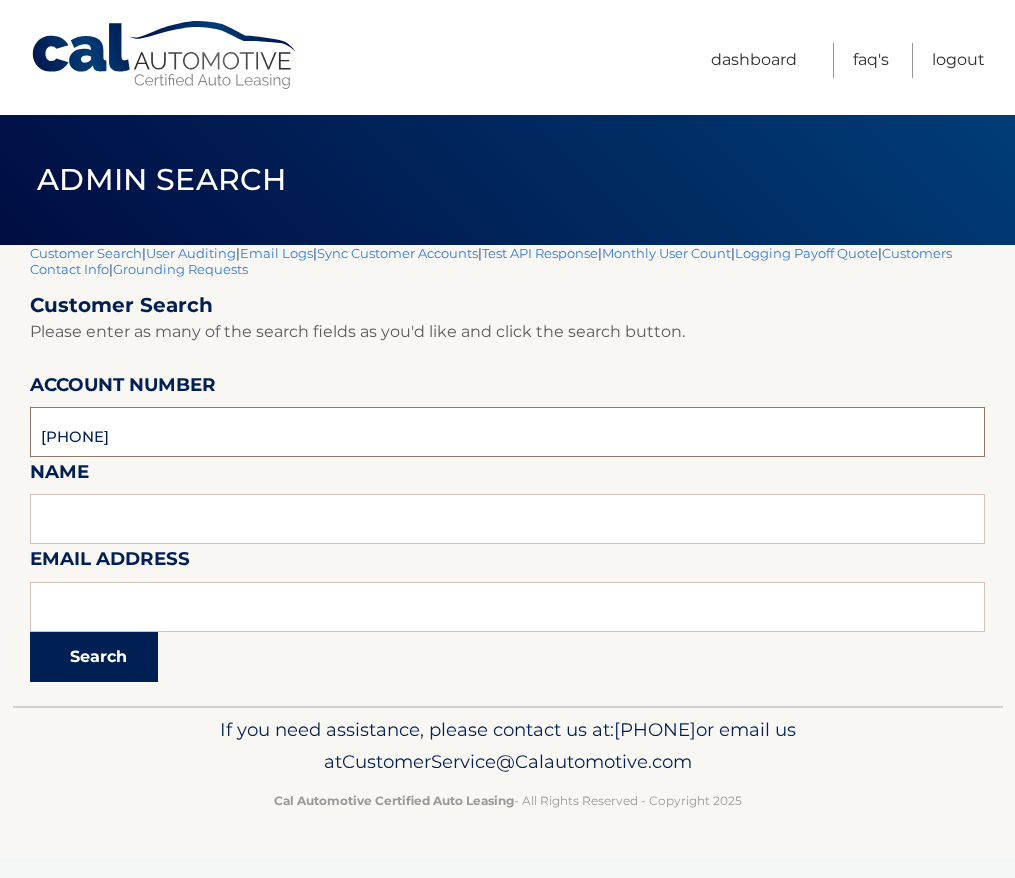 type on "[PHONE]" 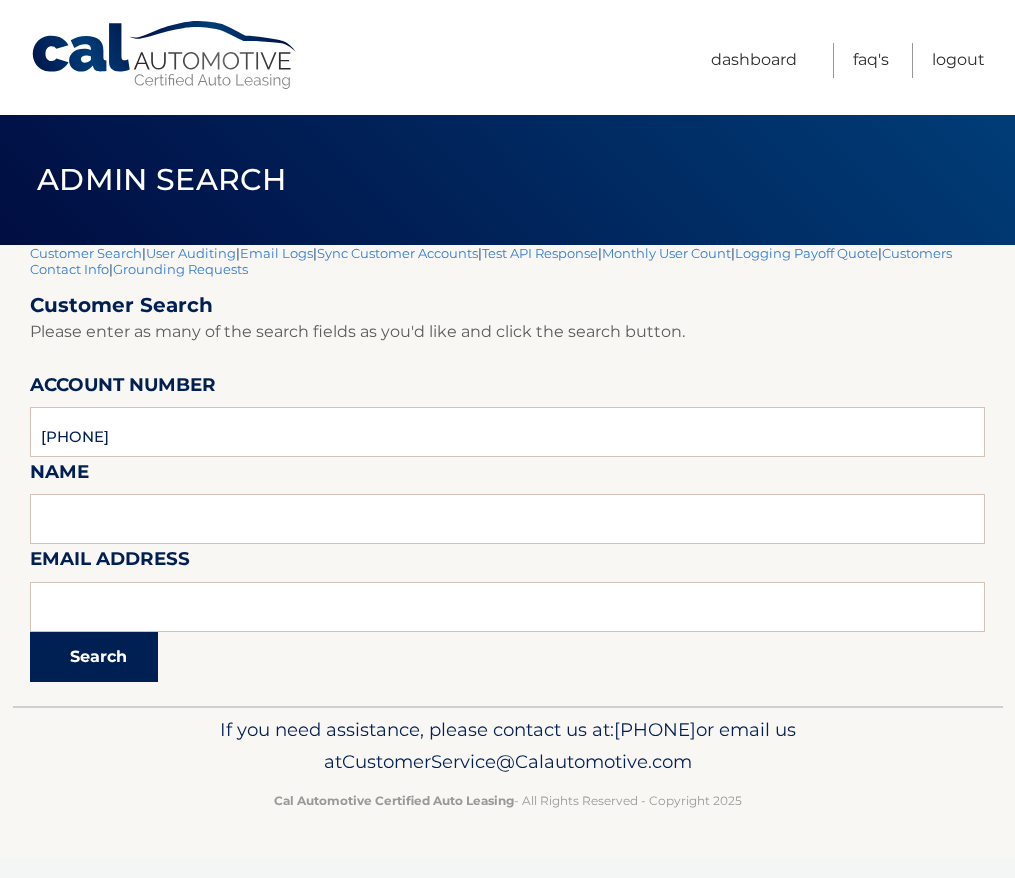 click on "Search" at bounding box center [94, 657] 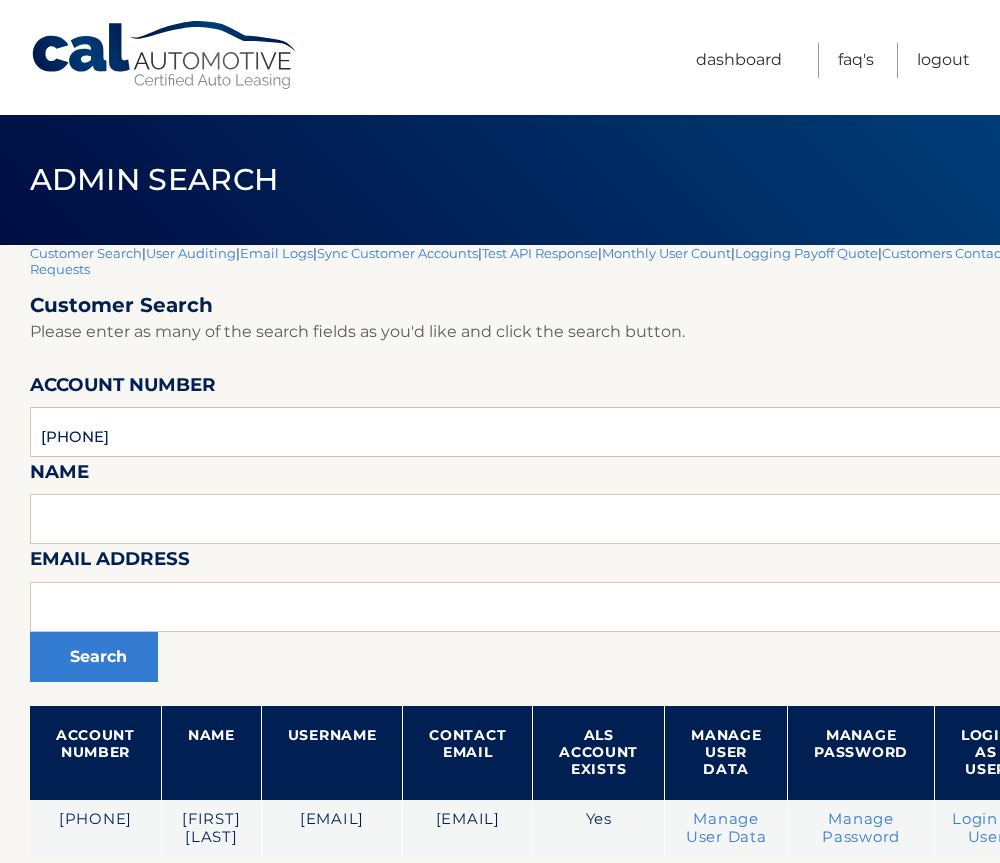scroll, scrollTop: 0, scrollLeft: 0, axis: both 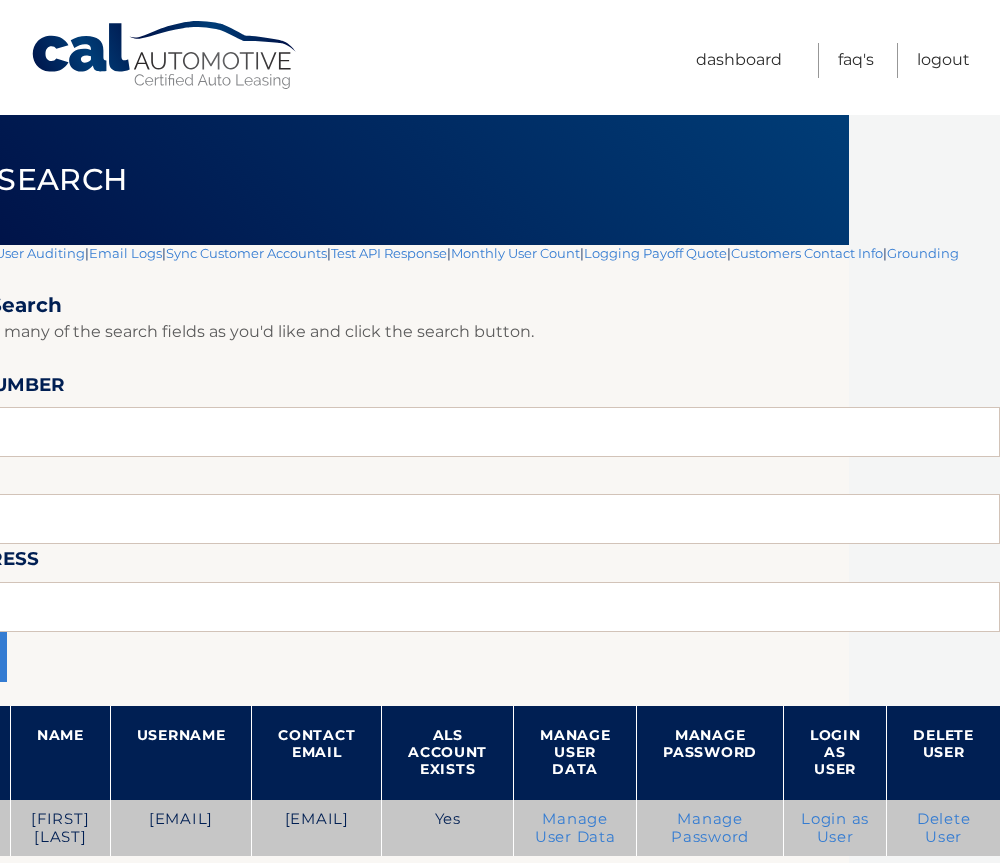 click on "Login as User" at bounding box center [835, 828] 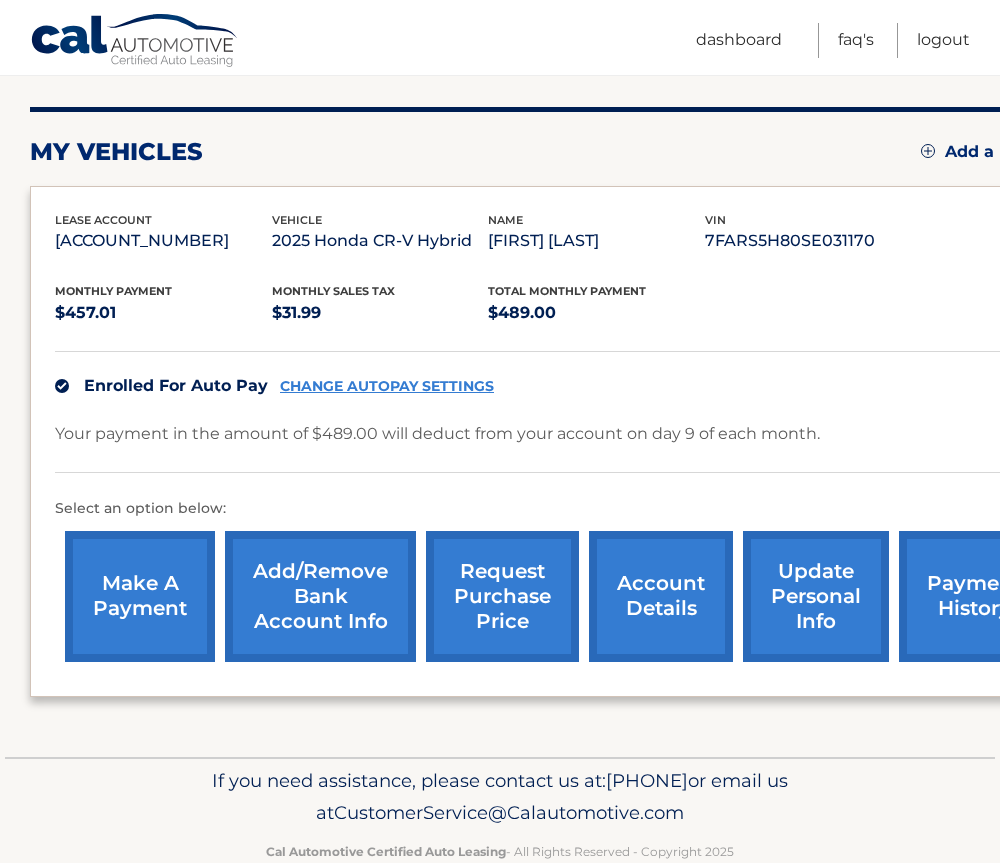 scroll, scrollTop: 273, scrollLeft: 0, axis: vertical 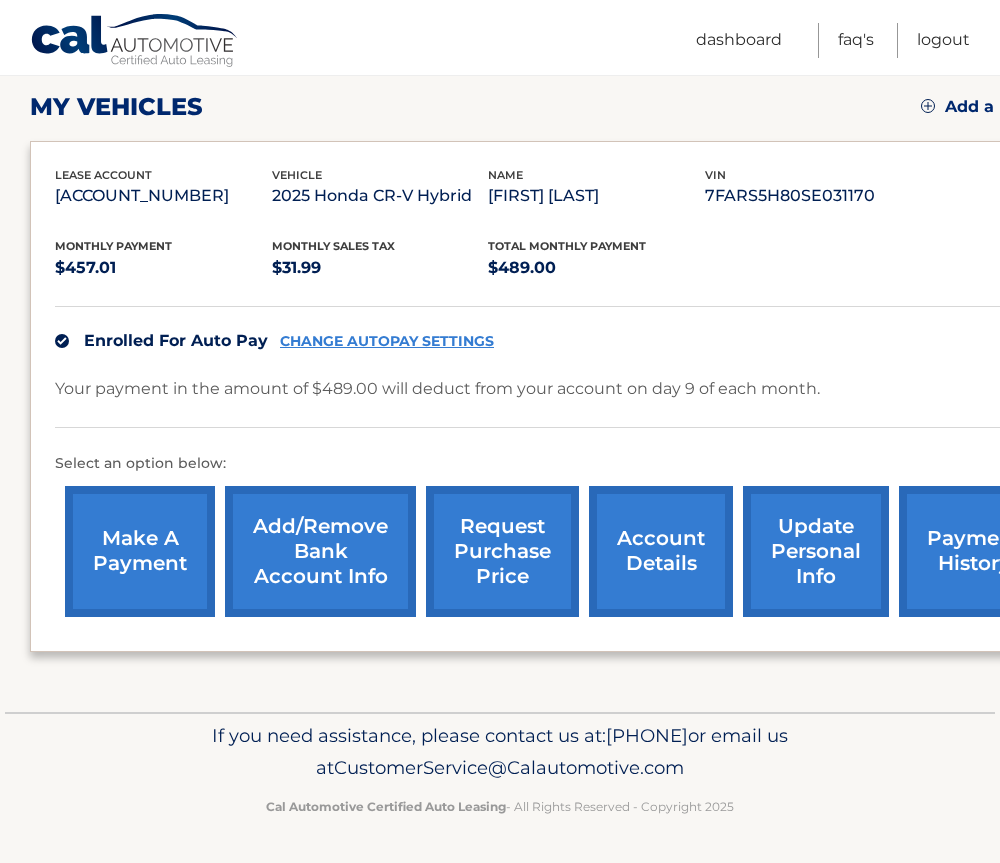 click on "payment history" at bounding box center (974, 551) 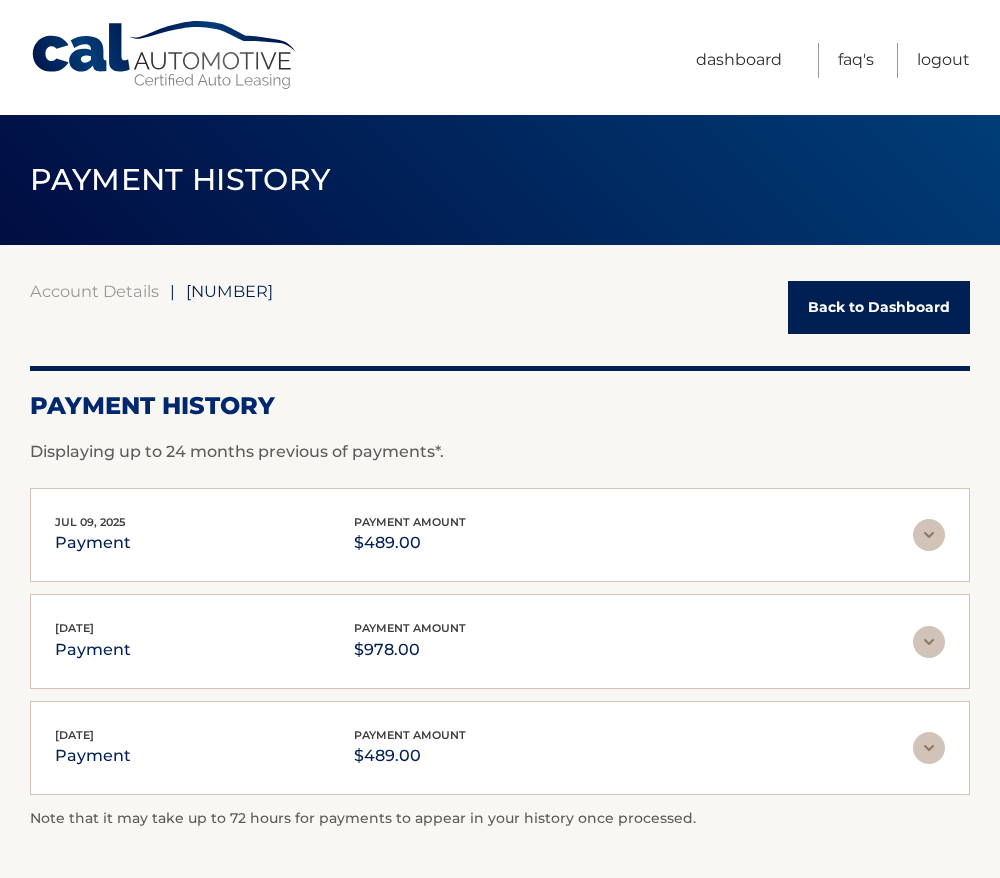 scroll, scrollTop: 0, scrollLeft: 0, axis: both 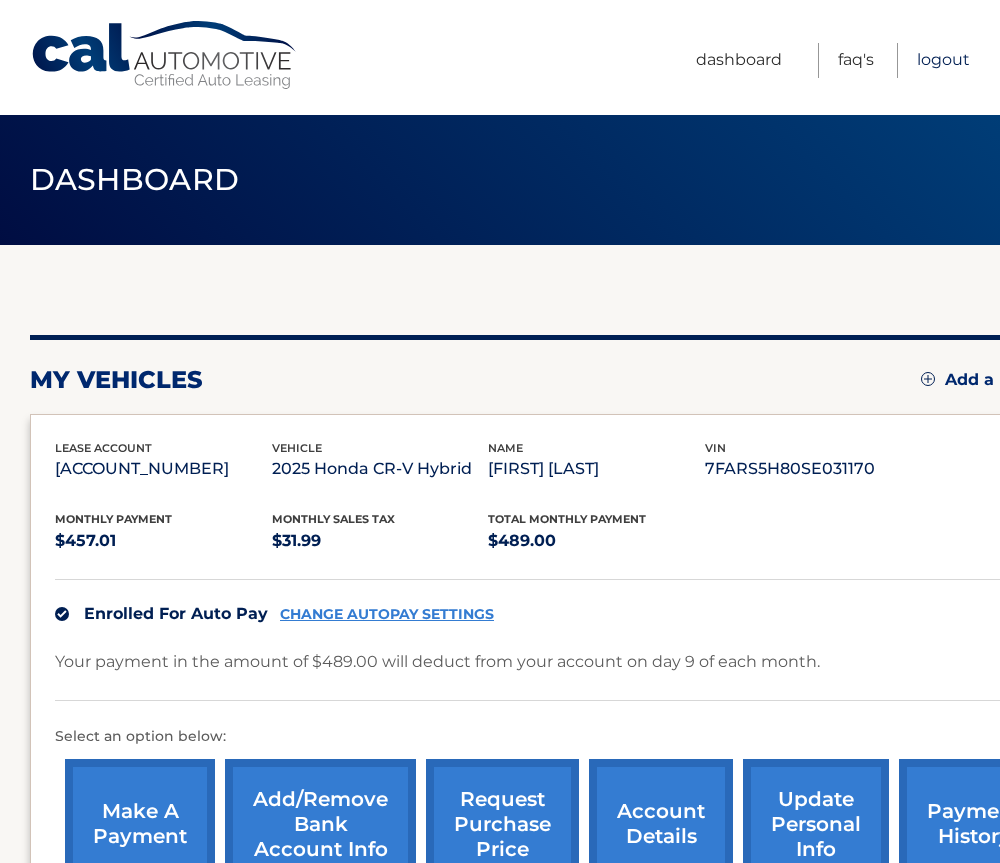 click on "Logout" at bounding box center [943, 60] 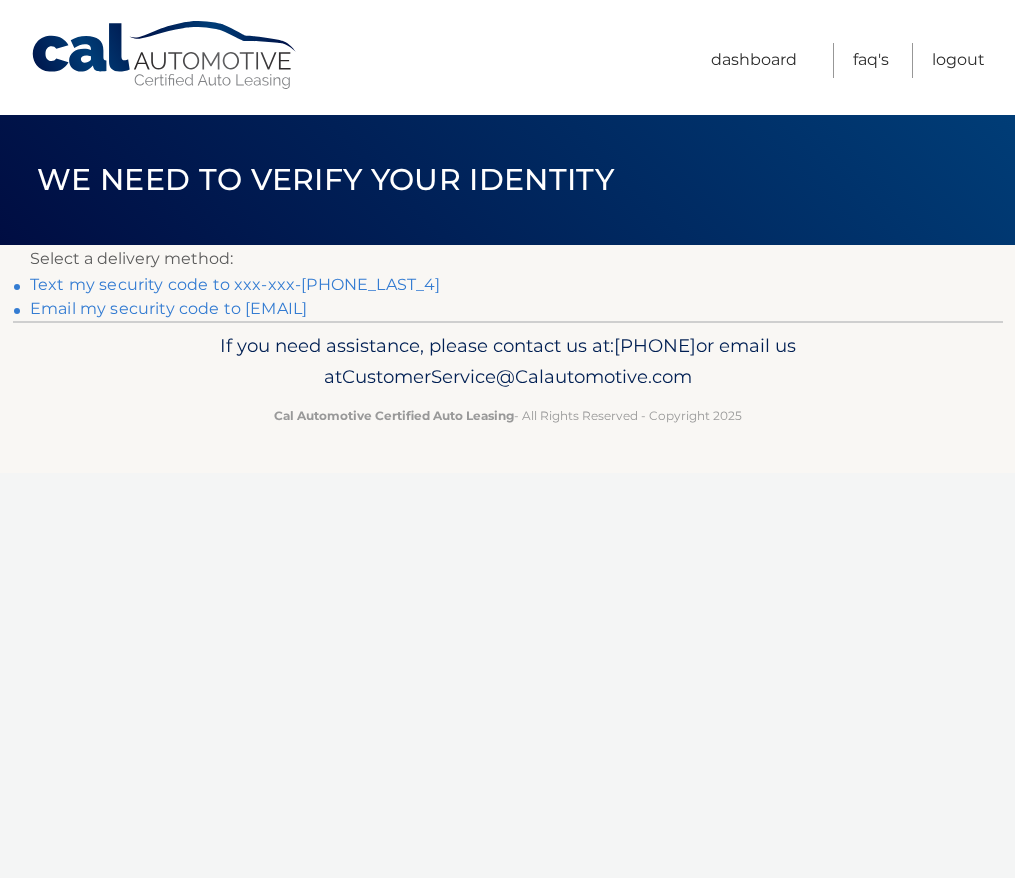 scroll, scrollTop: 0, scrollLeft: 0, axis: both 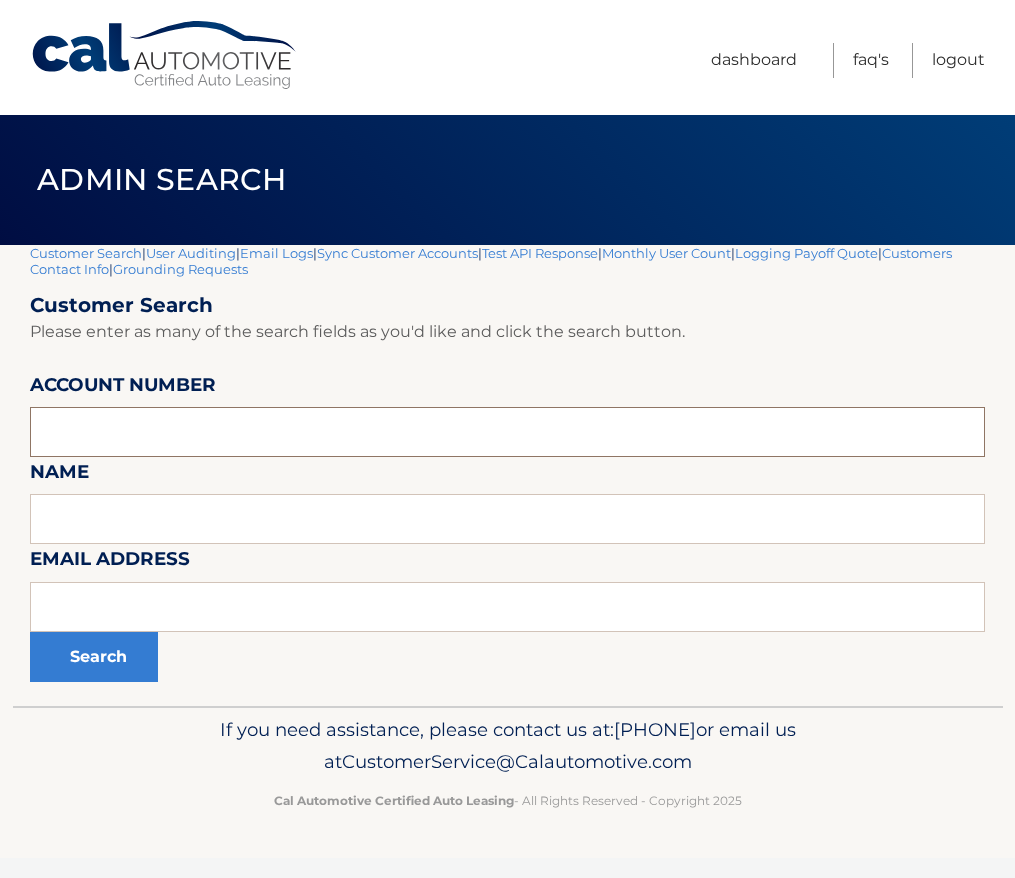 click at bounding box center (507, 432) 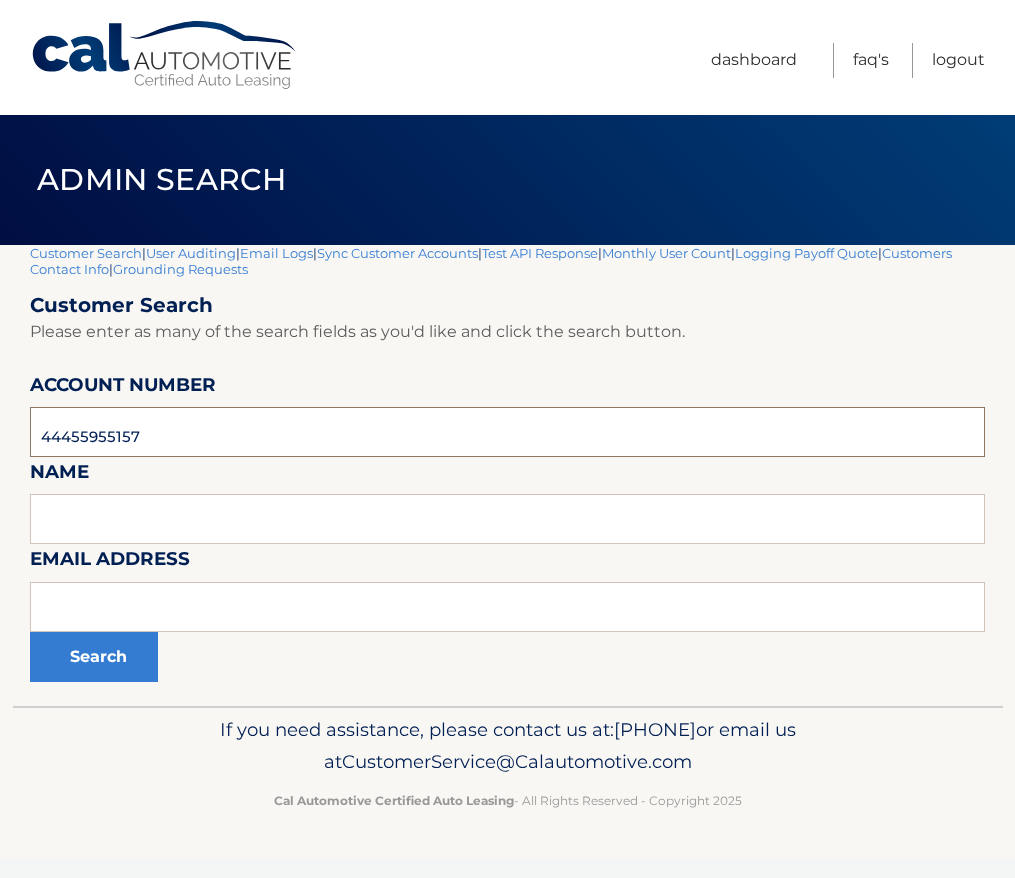 type on "44455955157" 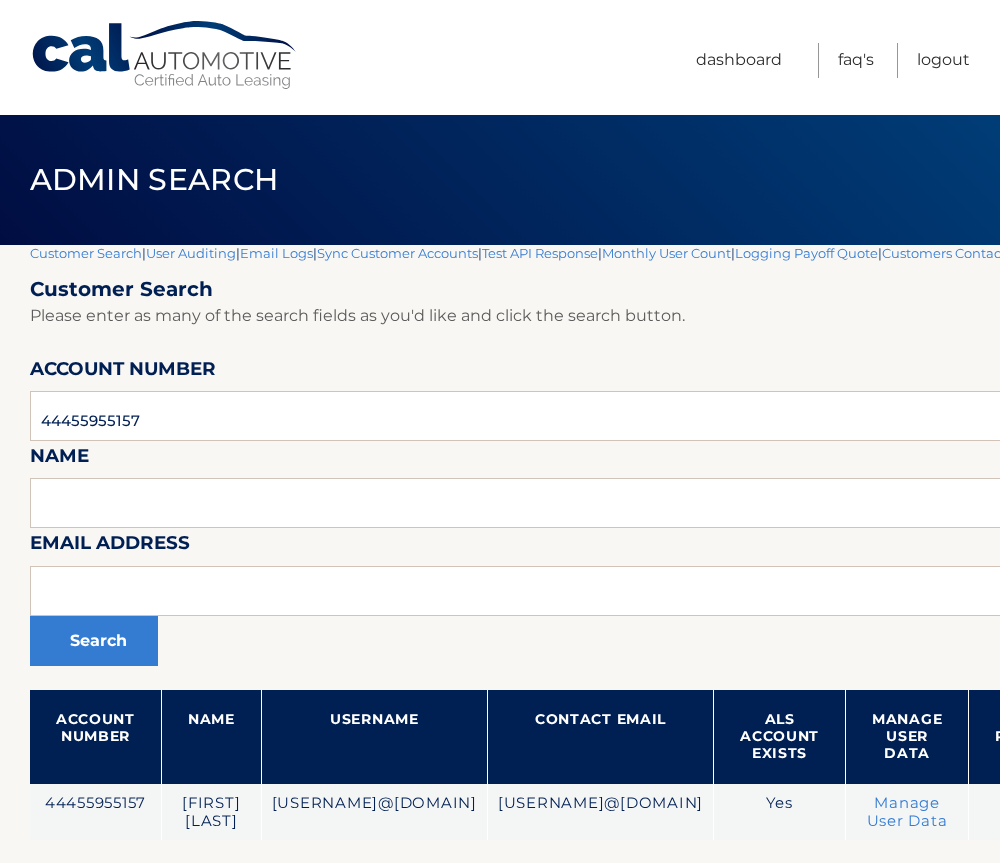 scroll, scrollTop: 0, scrollLeft: 0, axis: both 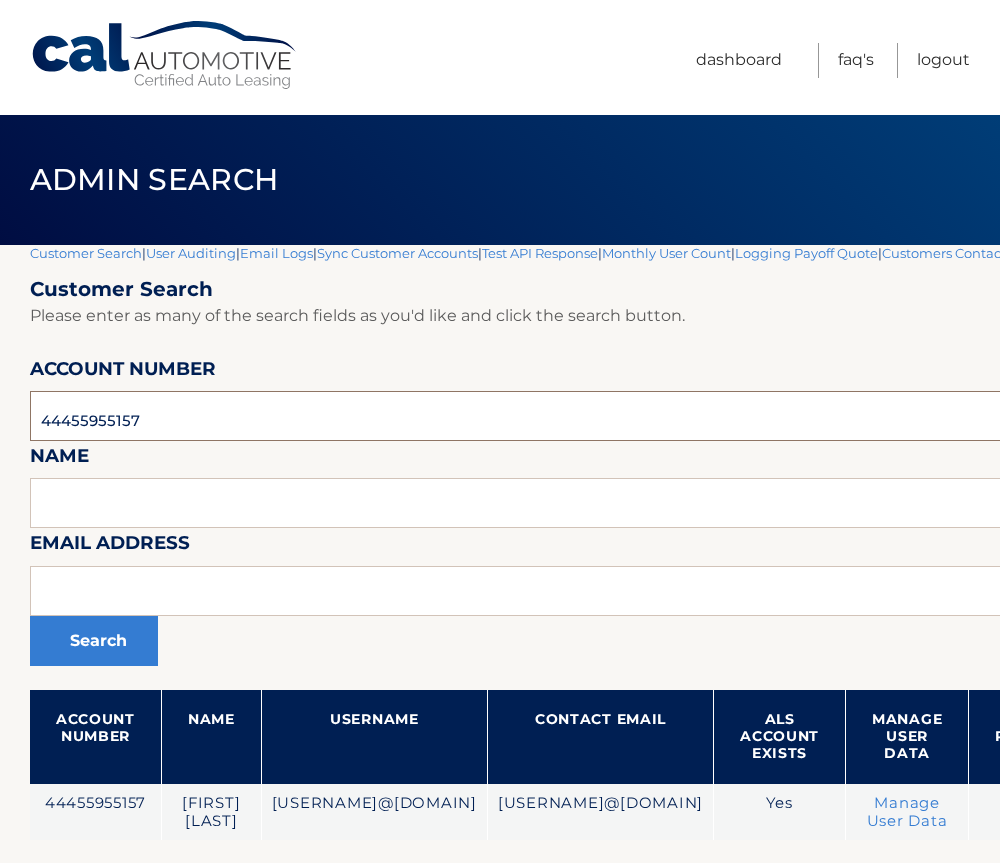 click on "44455955157" at bounding box center [681, 416] 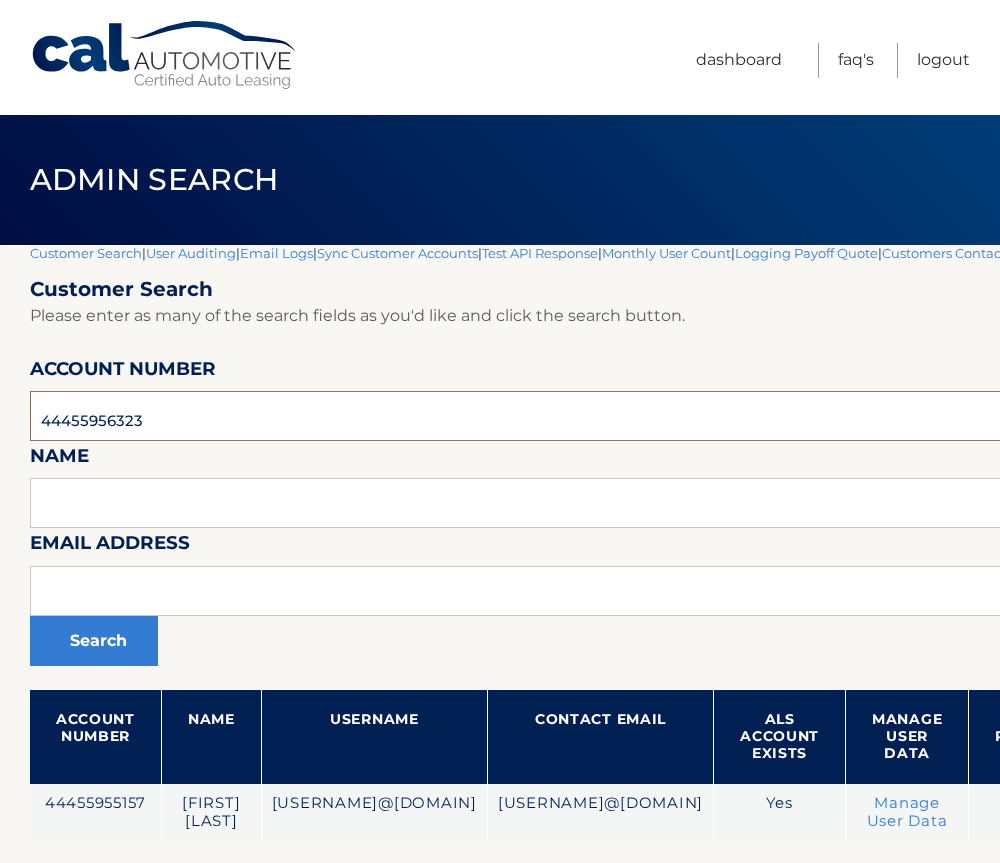 type on "44455956323" 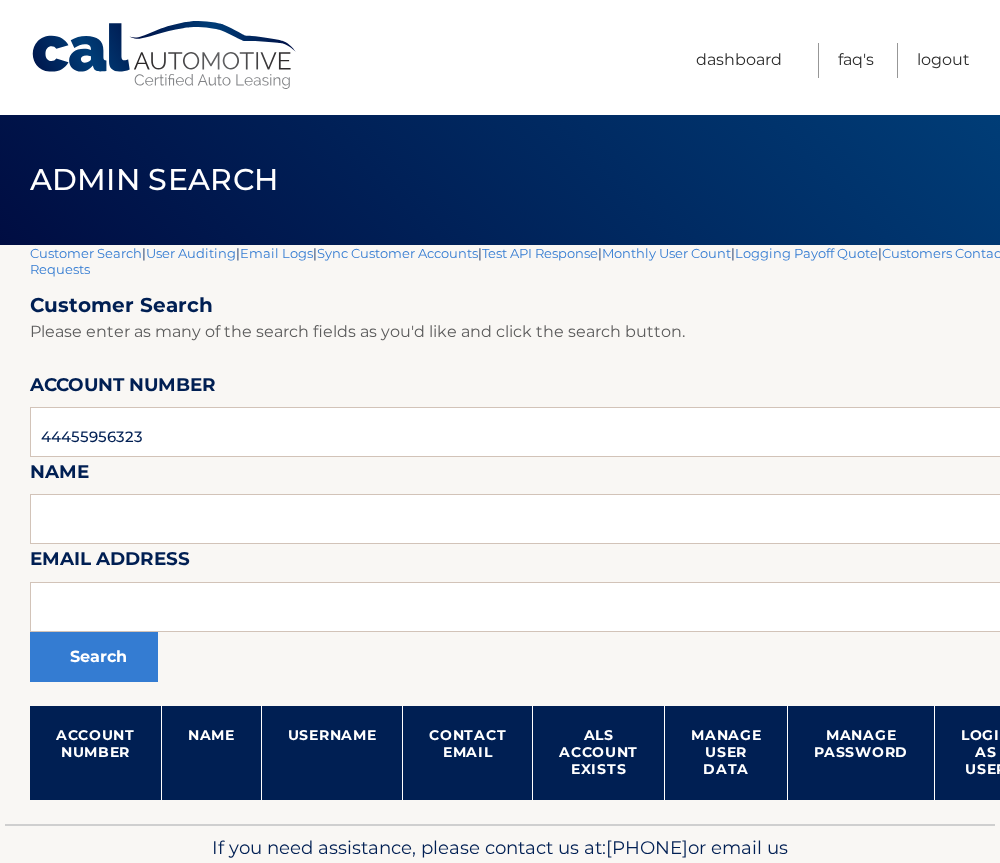 scroll, scrollTop: 0, scrollLeft: 0, axis: both 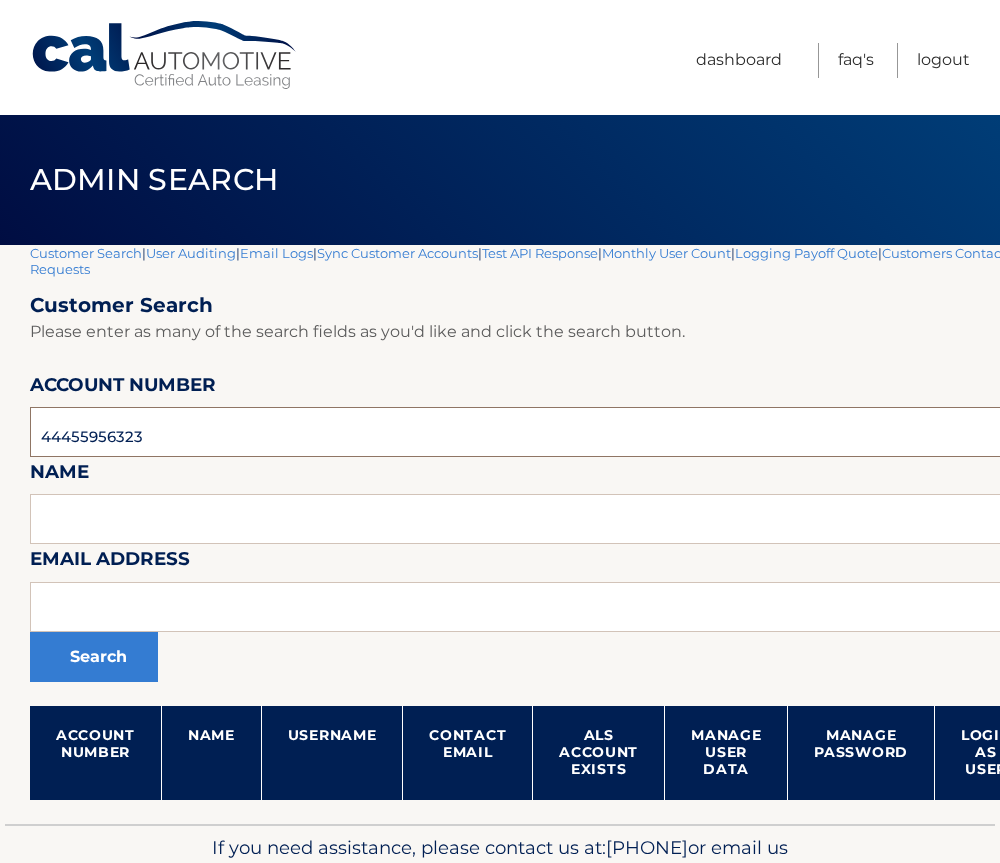click on "44455956323" at bounding box center (590, 432) 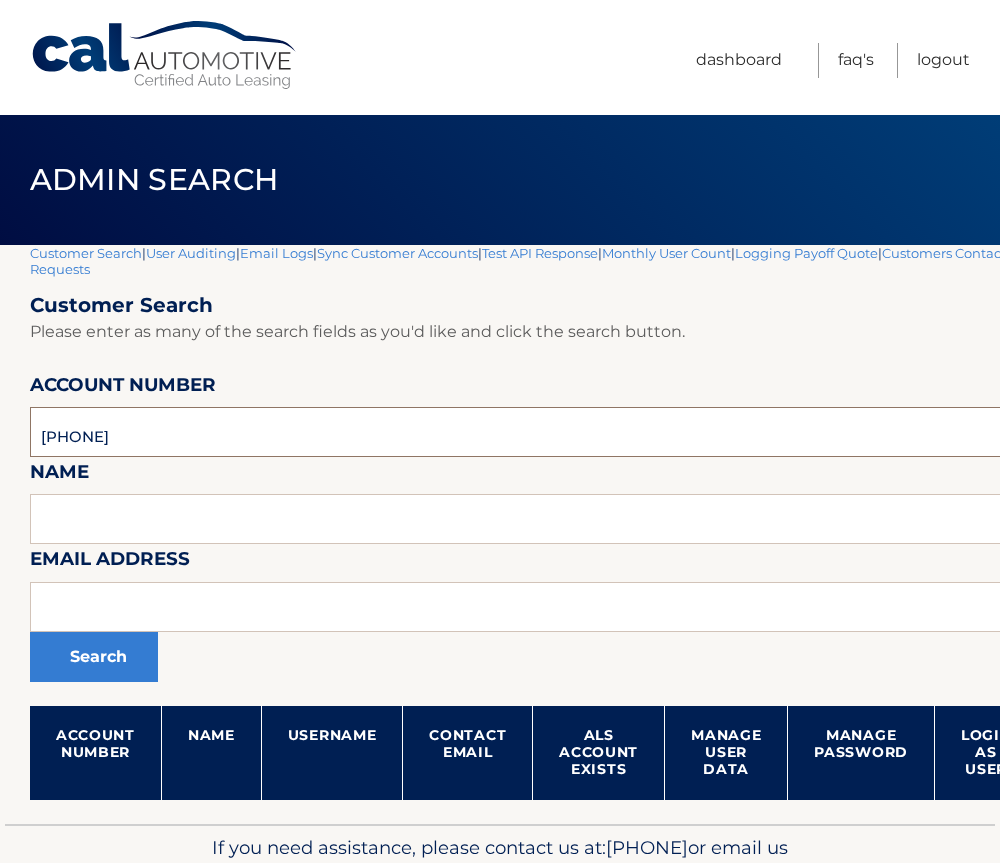 type on "44455943178" 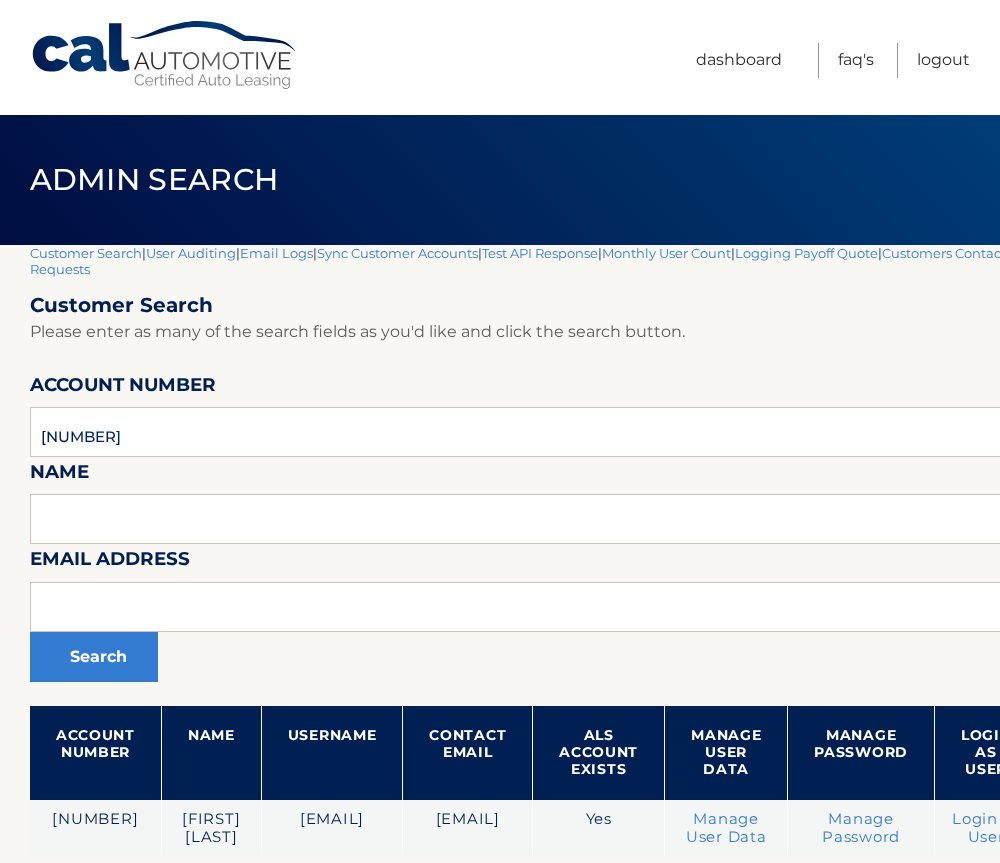 scroll, scrollTop: 0, scrollLeft: 0, axis: both 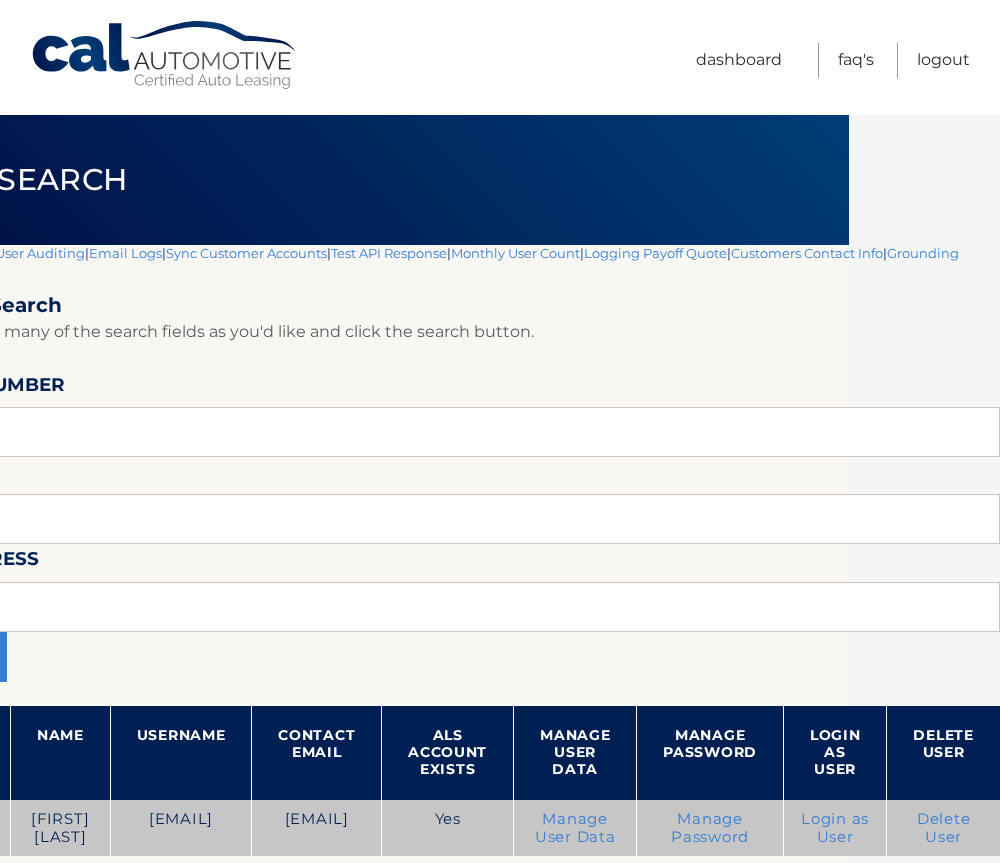 click on "Login as User" at bounding box center (835, 828) 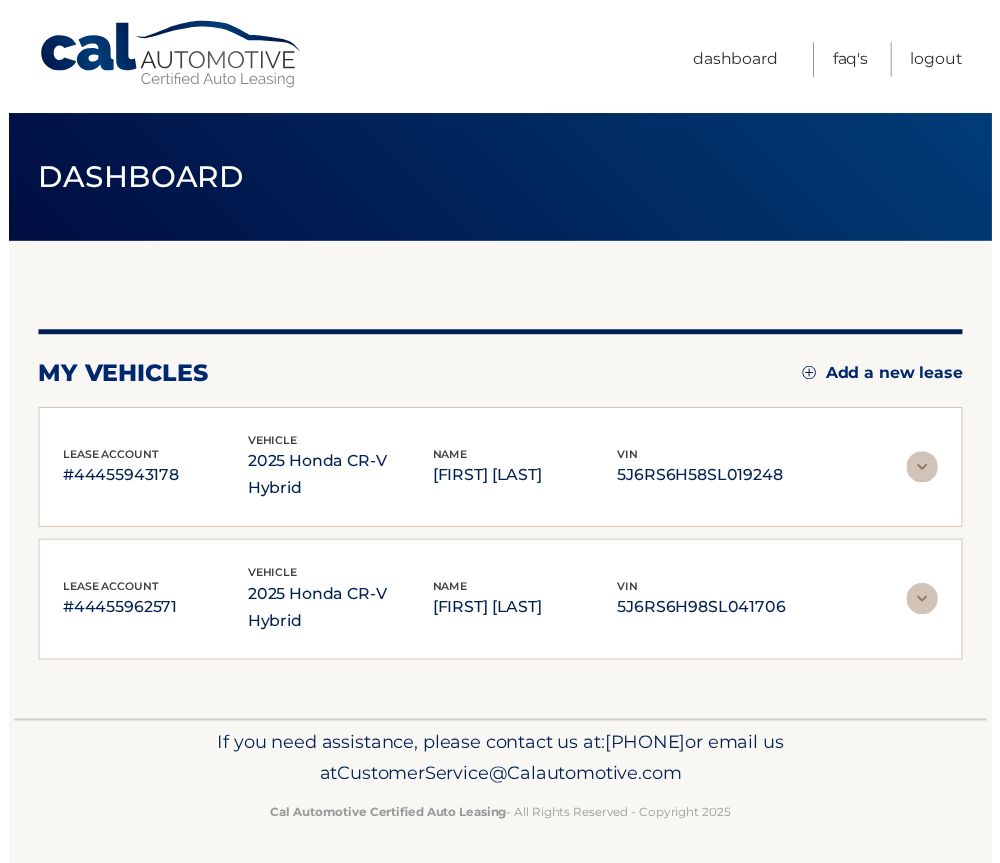 scroll, scrollTop: 0, scrollLeft: 0, axis: both 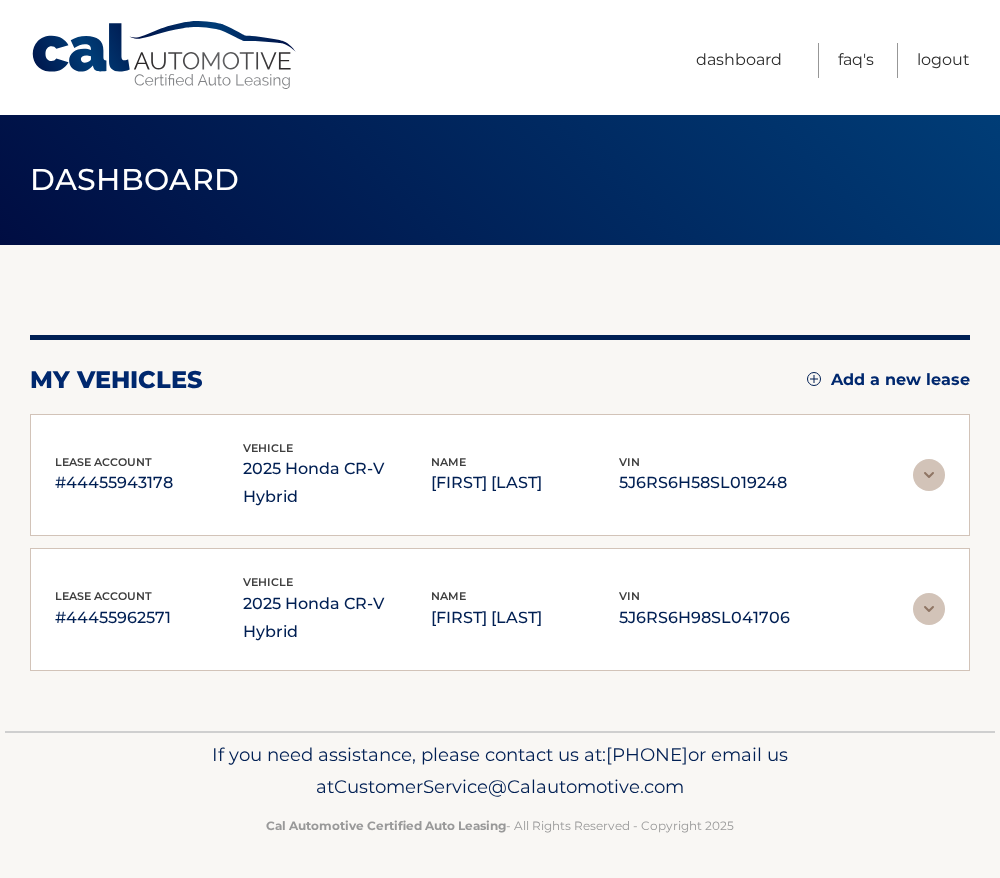 click on "2025 Honda CR-V Hybrid" at bounding box center [337, 618] 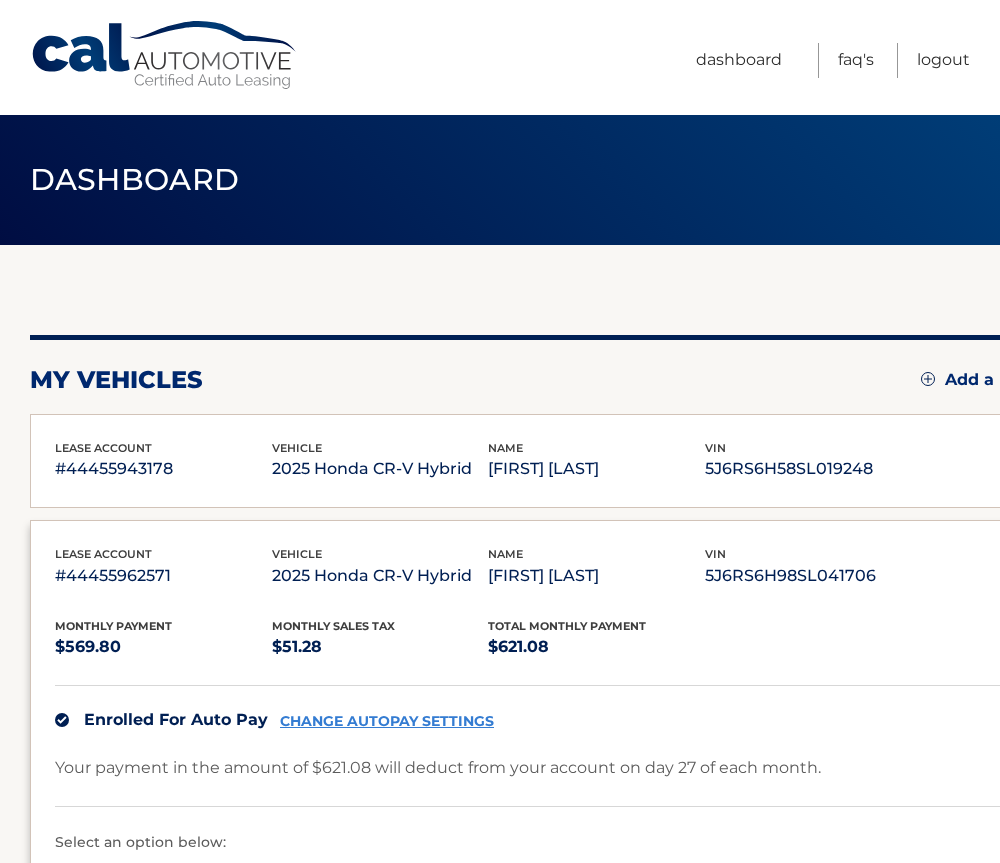 click on "lease account
#44455943178
vehicle
2025 Honda CR-V Hybrid
name
TEMIRBULAT TSERIKOV
vin
5J6RS6H58SL019248
Monthly Payment
$564.92
Monthly sales Tax
$50.84
Total Monthly Payment
$615.76
Enrolled For Auto Pay" at bounding box center (557, 461) 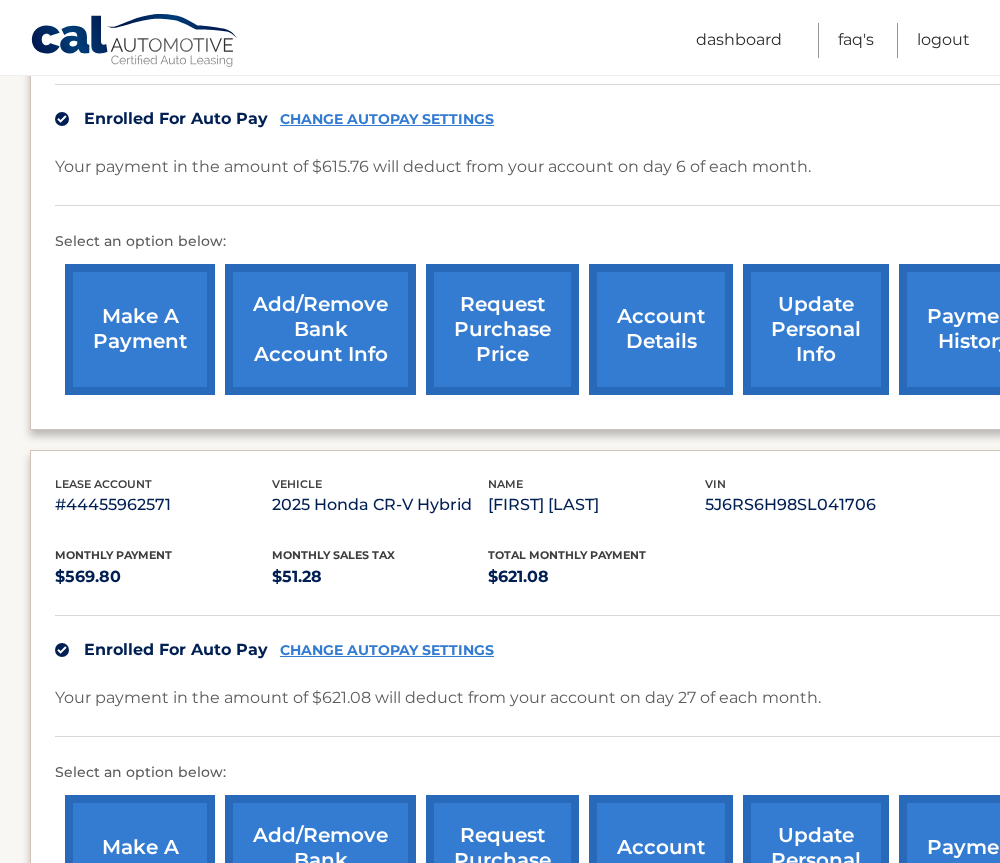 scroll, scrollTop: 500, scrollLeft: 0, axis: vertical 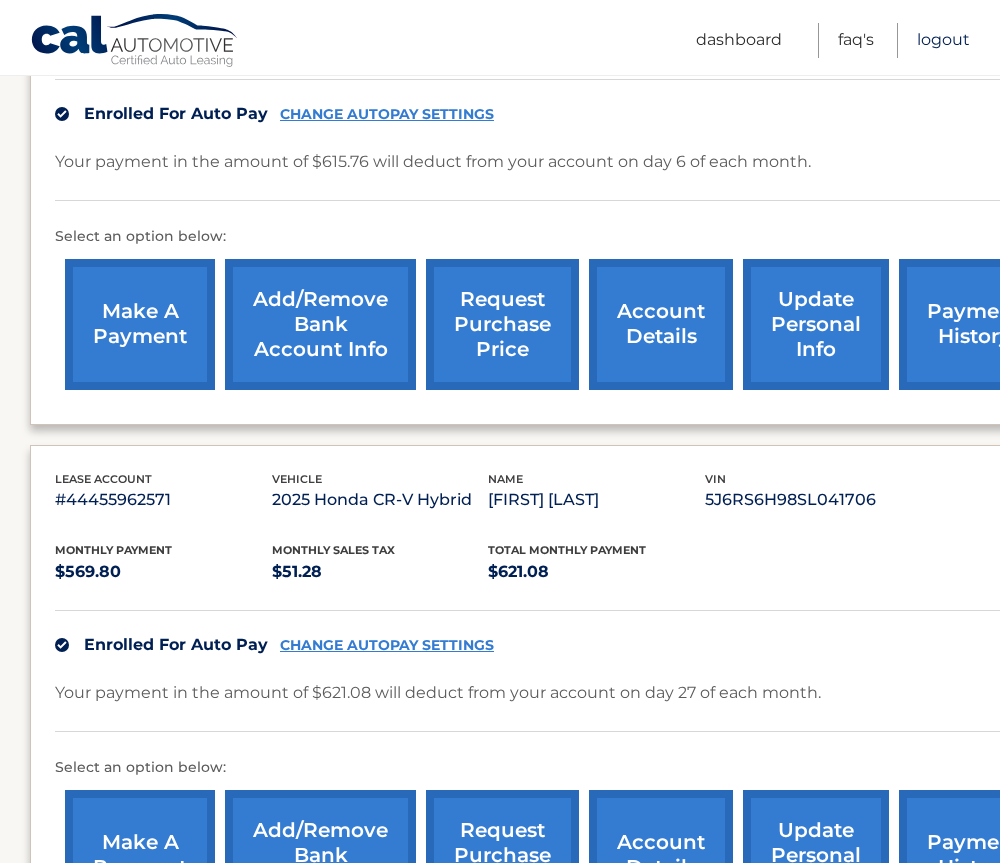 click on "Logout" at bounding box center [943, 40] 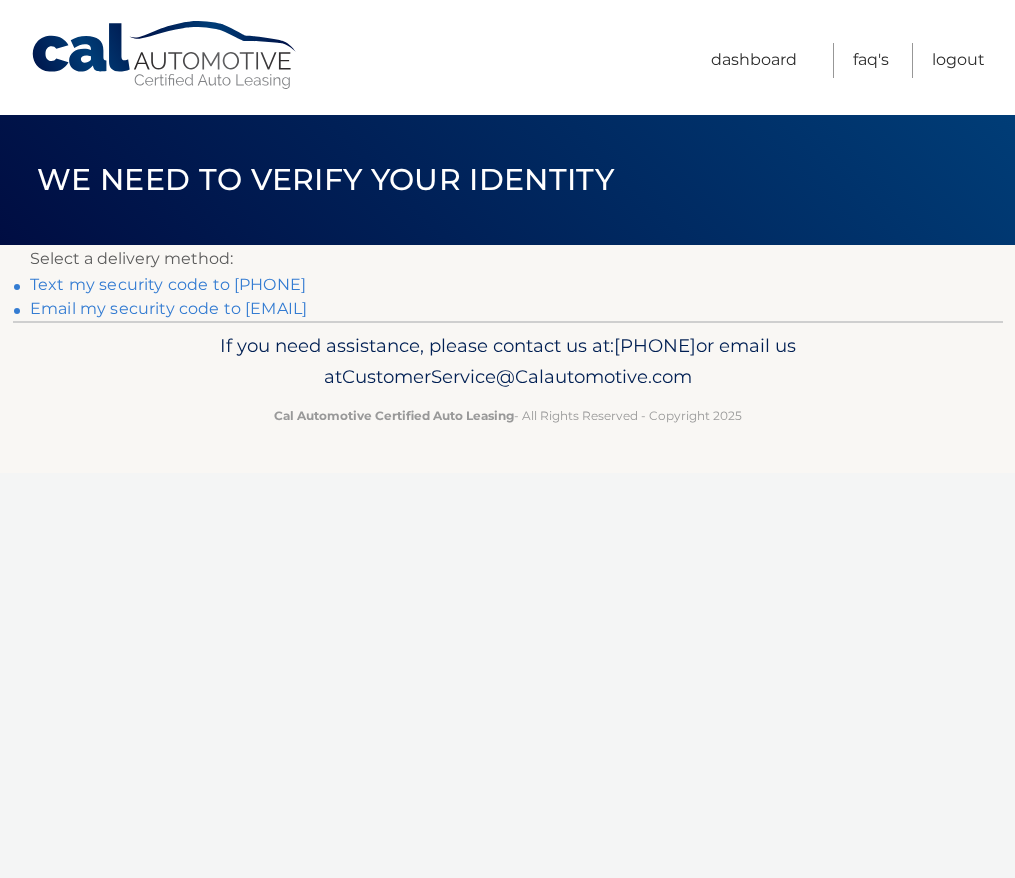 scroll, scrollTop: 0, scrollLeft: 0, axis: both 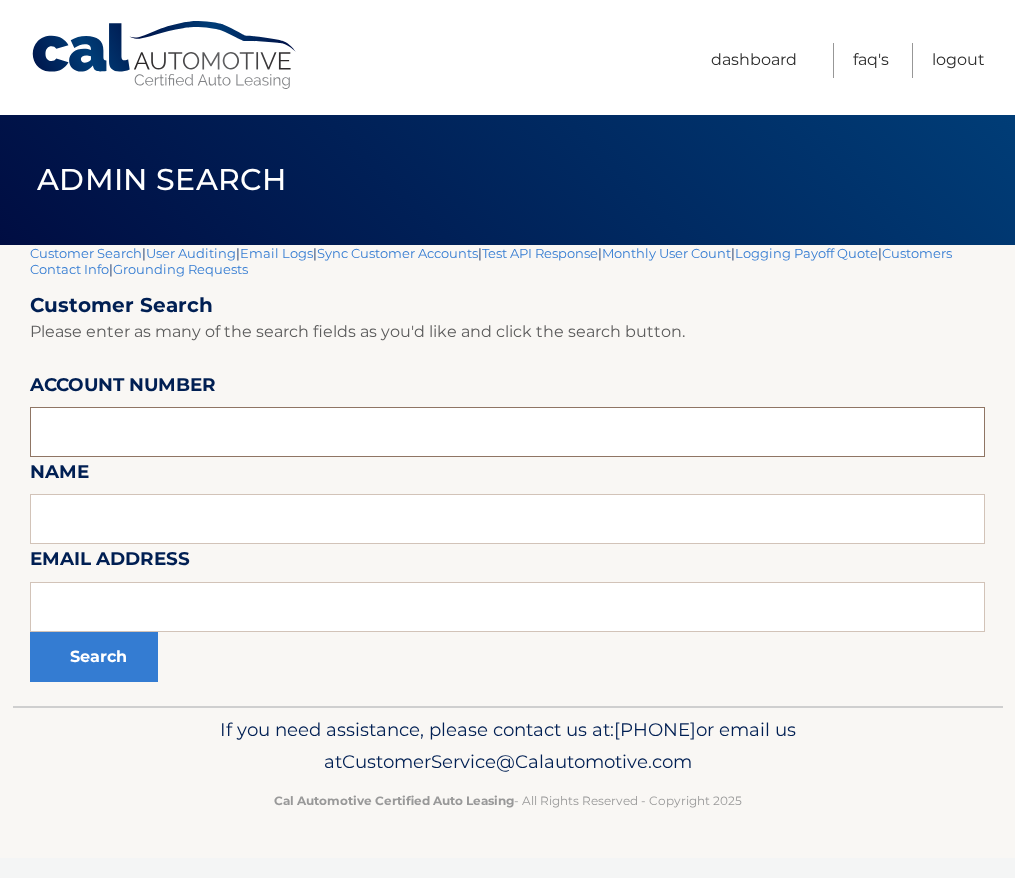click at bounding box center [507, 432] 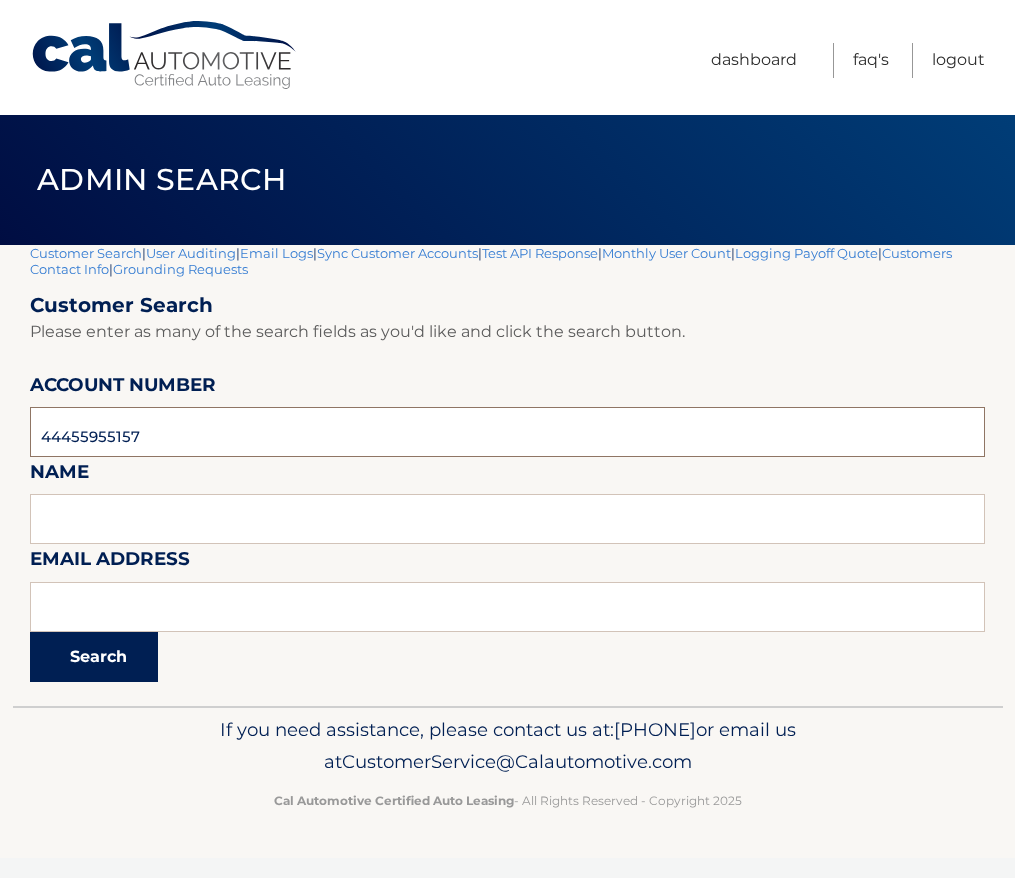 type on "44455955157" 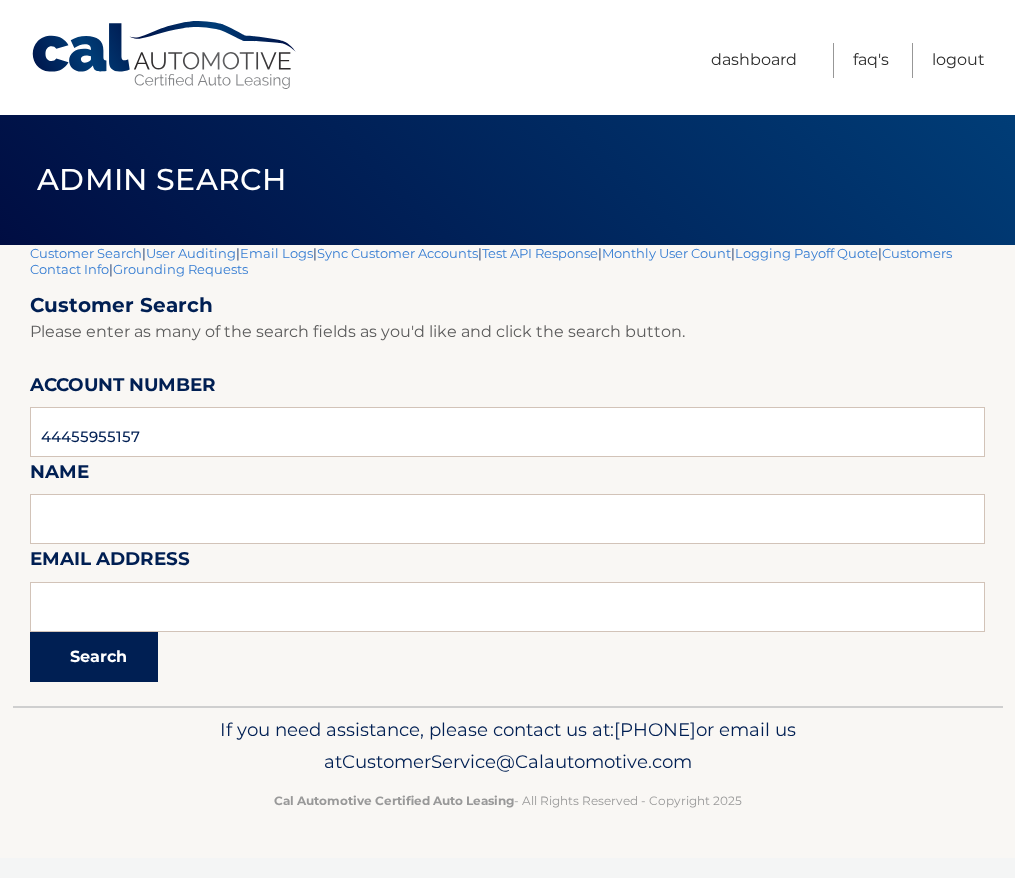 click on "Search" at bounding box center (94, 657) 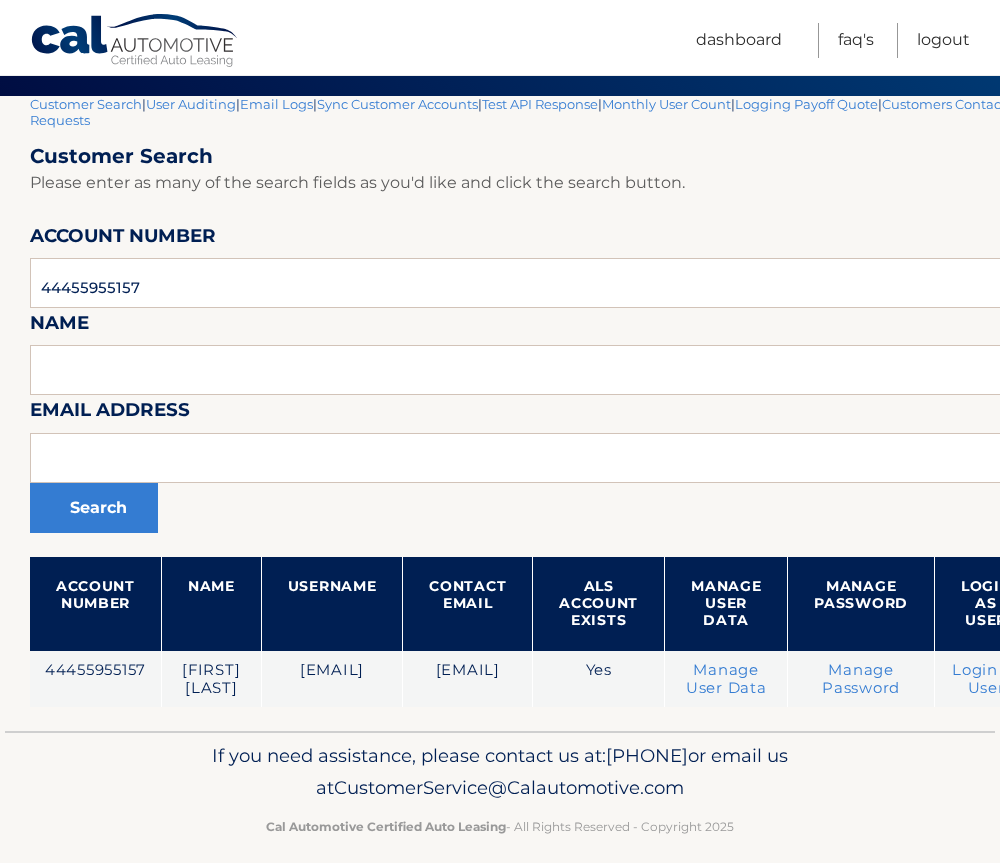 scroll, scrollTop: 153, scrollLeft: 0, axis: vertical 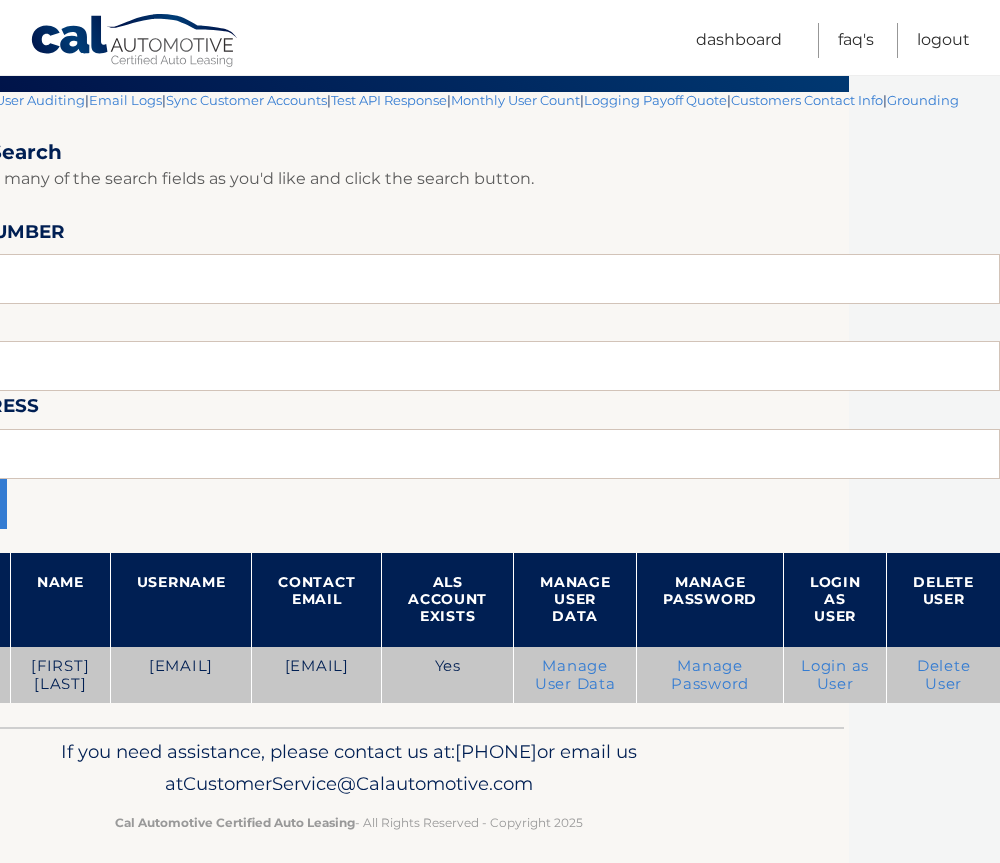 click on "Login as User" at bounding box center (835, 675) 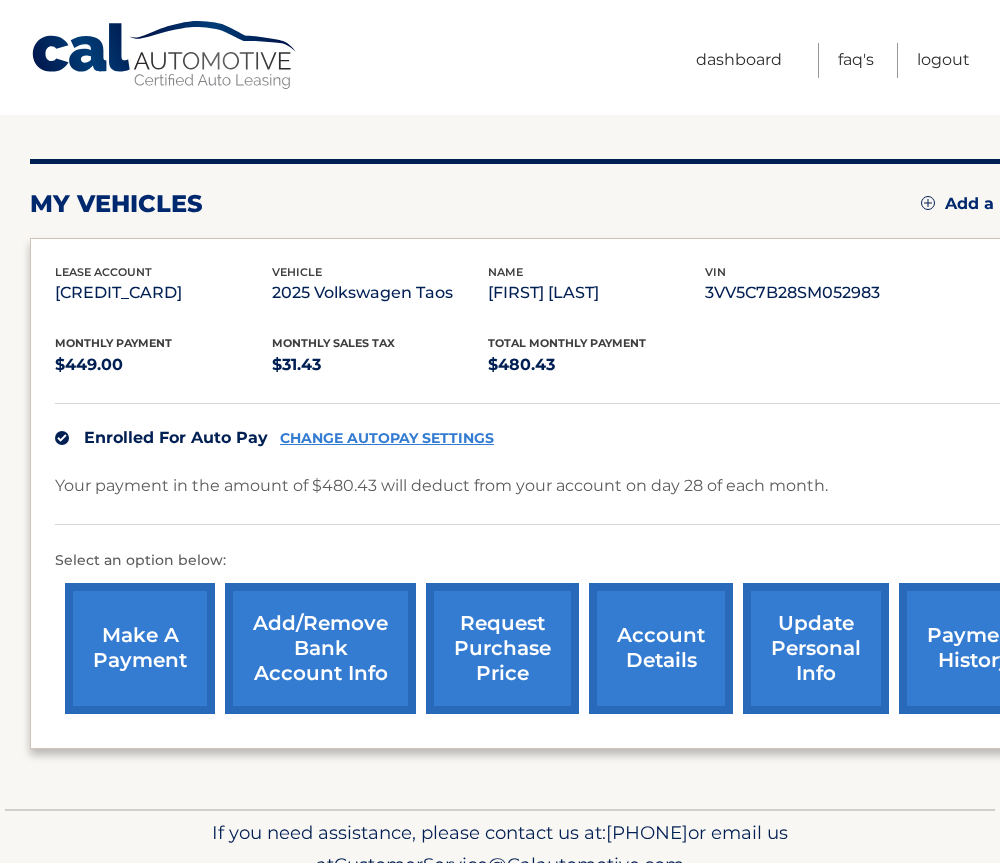 scroll, scrollTop: 200, scrollLeft: 0, axis: vertical 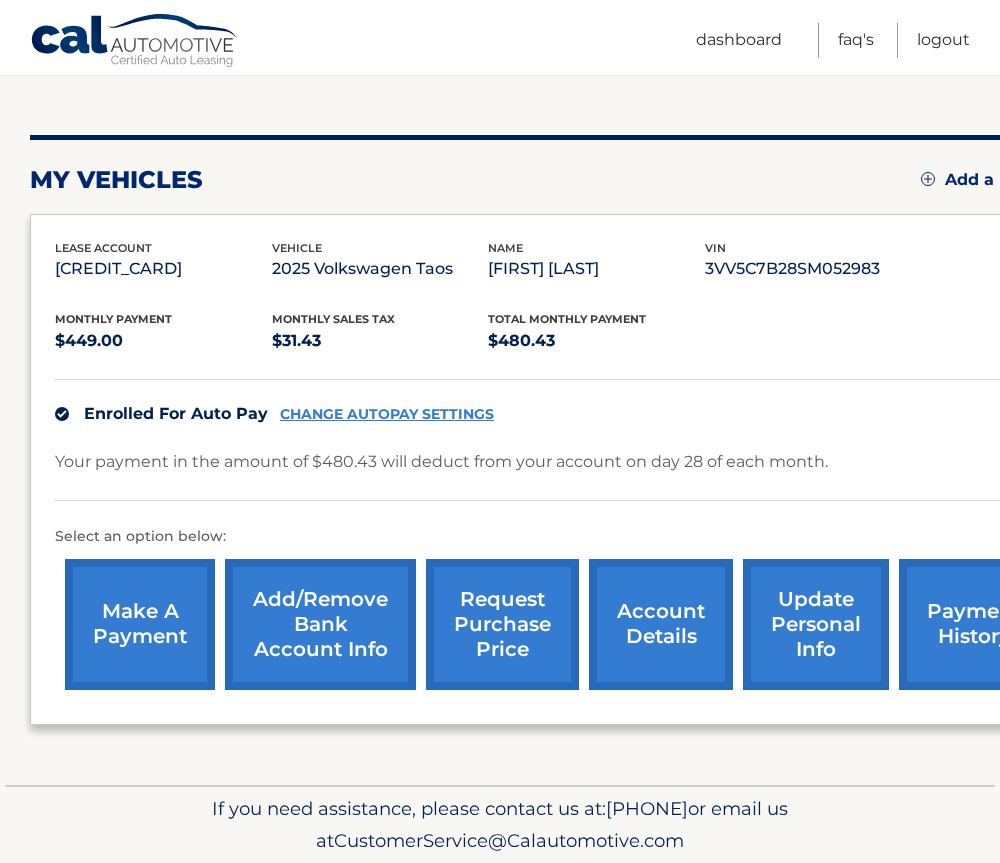 click on "payment history" at bounding box center [974, 624] 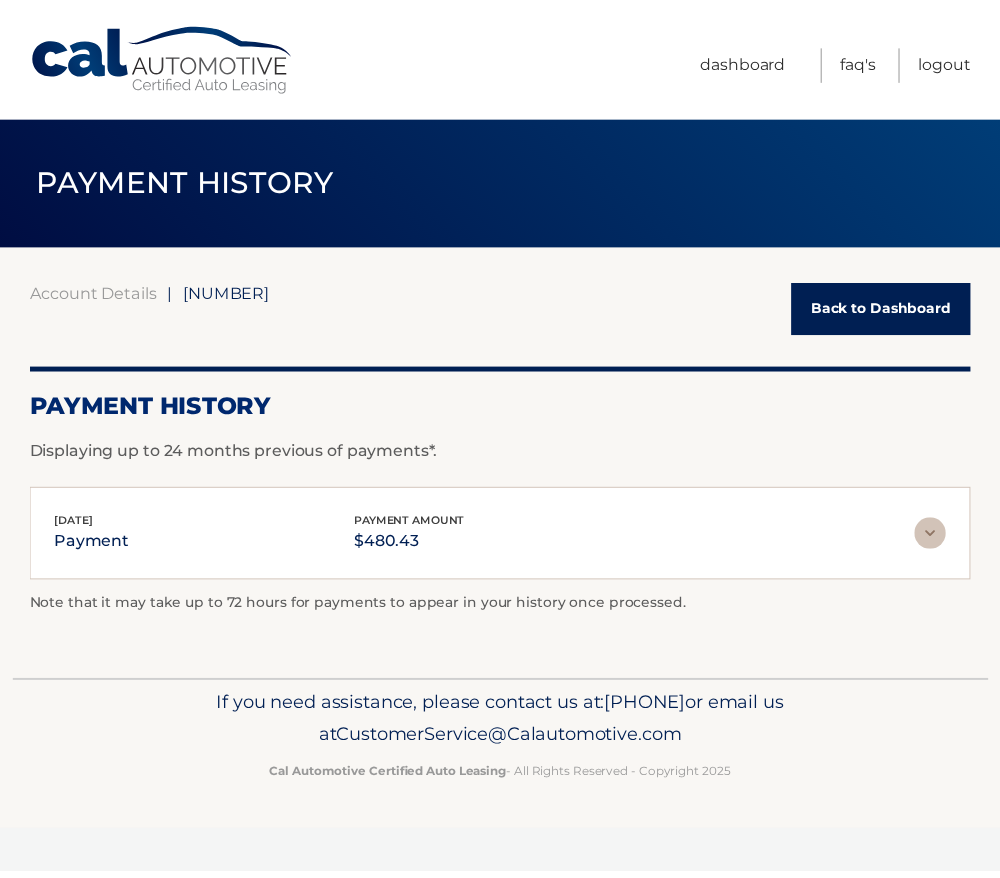 scroll, scrollTop: 0, scrollLeft: 0, axis: both 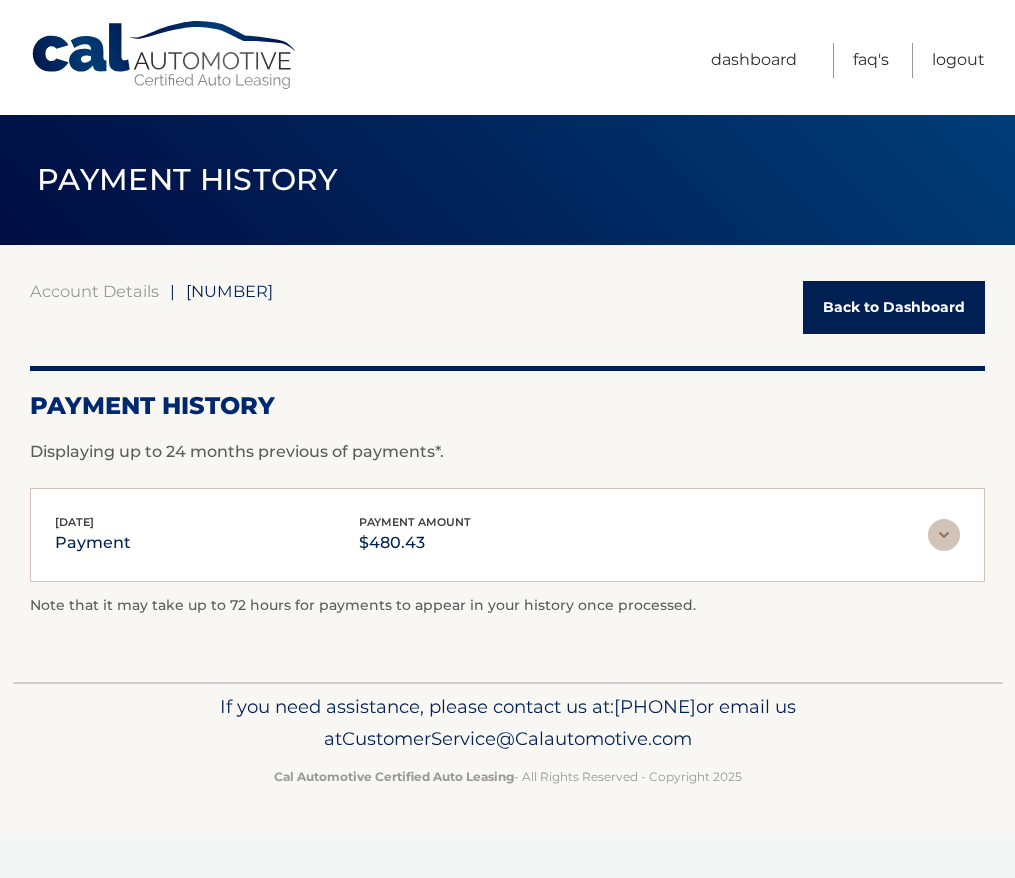 click at bounding box center (944, 535) 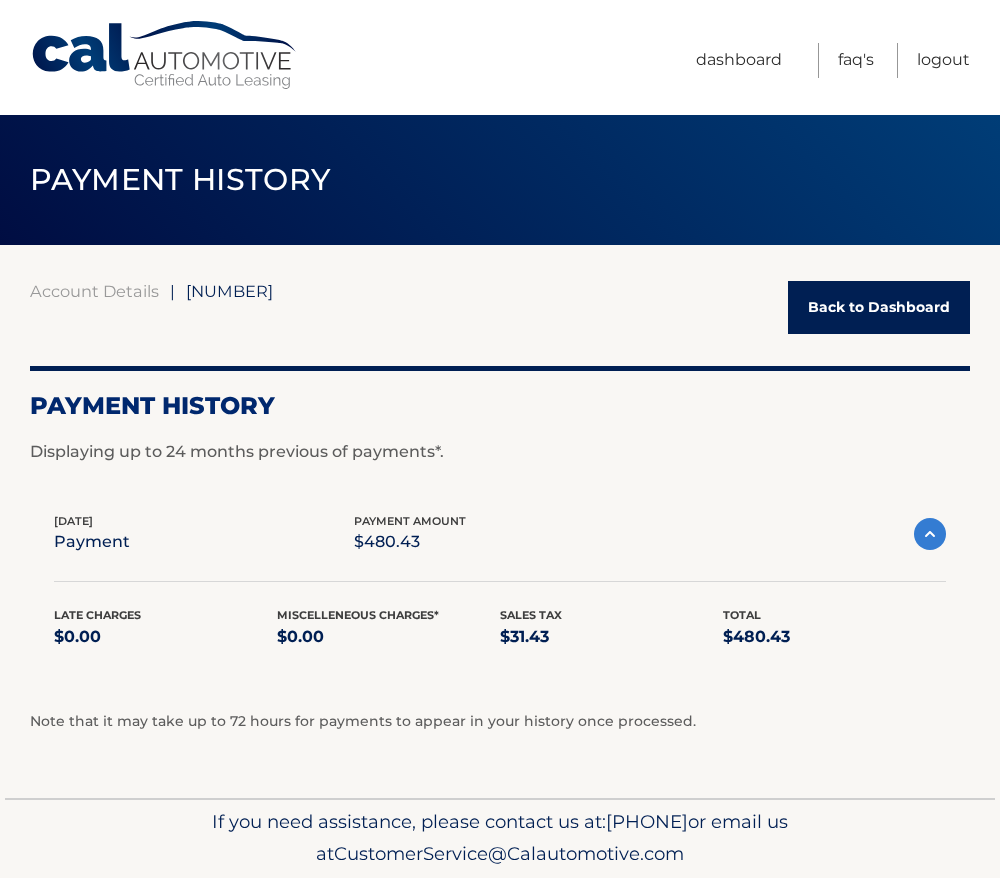 click on "Back to Dashboard" at bounding box center [879, 307] 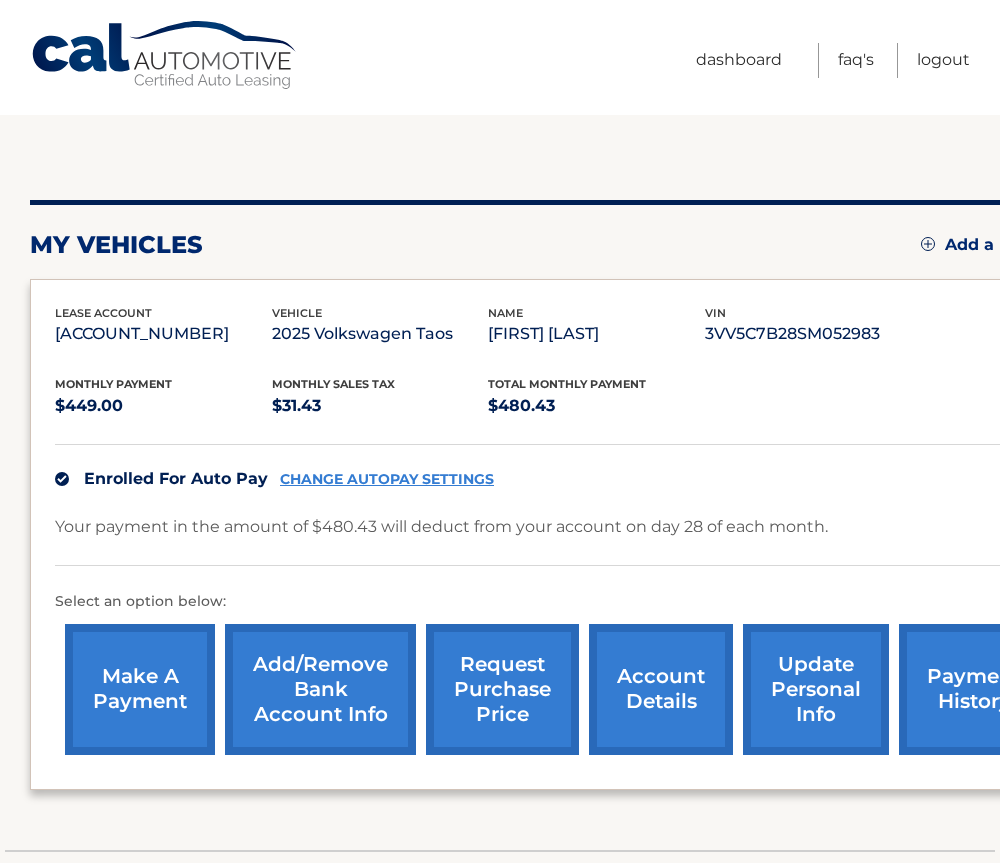 scroll, scrollTop: 273, scrollLeft: 0, axis: vertical 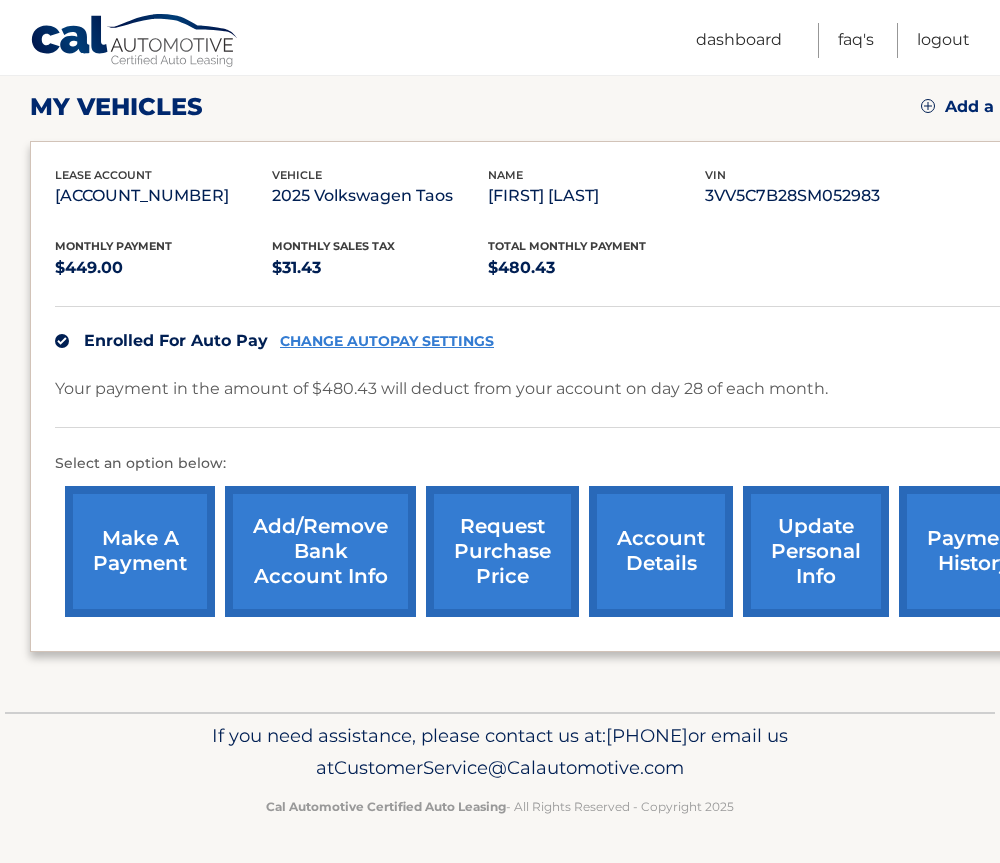 click on "update personal info" at bounding box center (816, 551) 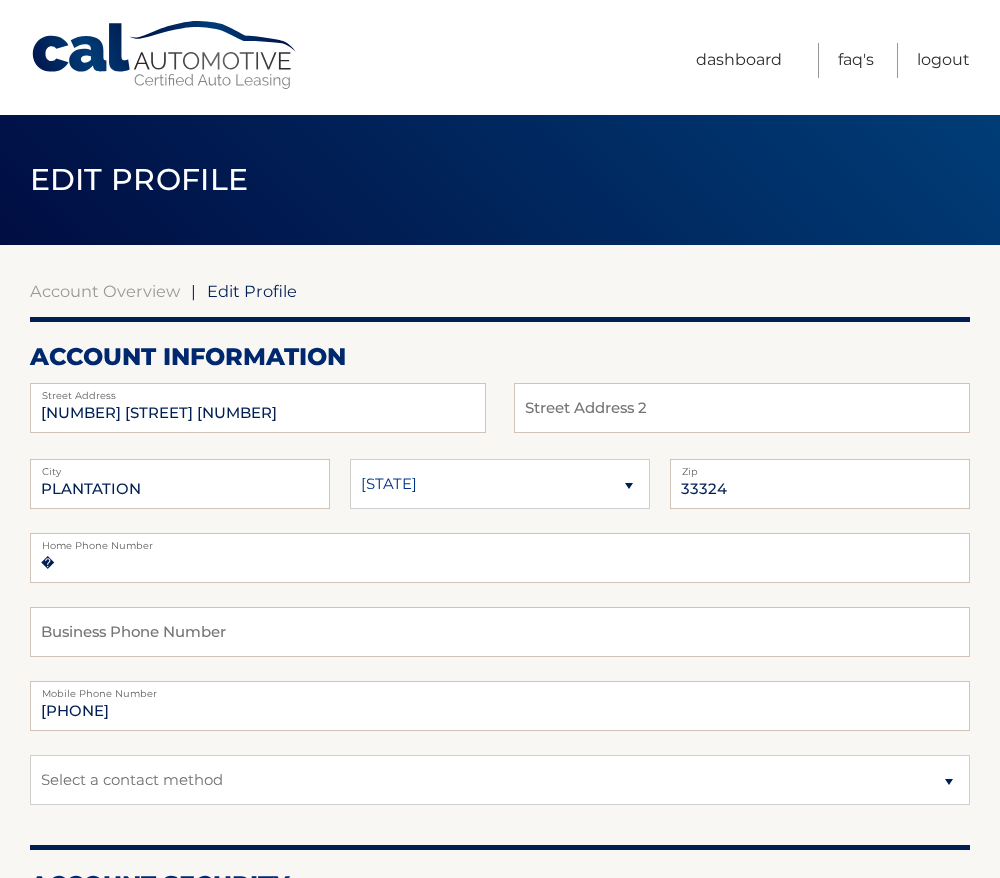 scroll, scrollTop: 0, scrollLeft: 0, axis: both 